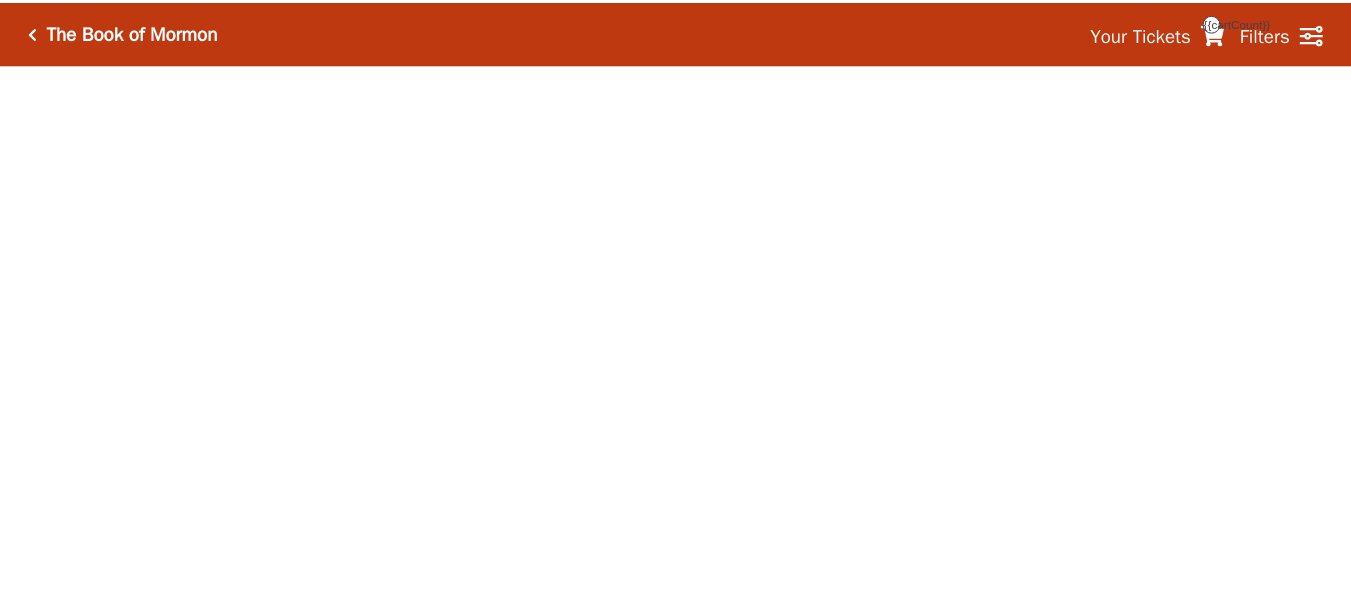scroll, scrollTop: 0, scrollLeft: 0, axis: both 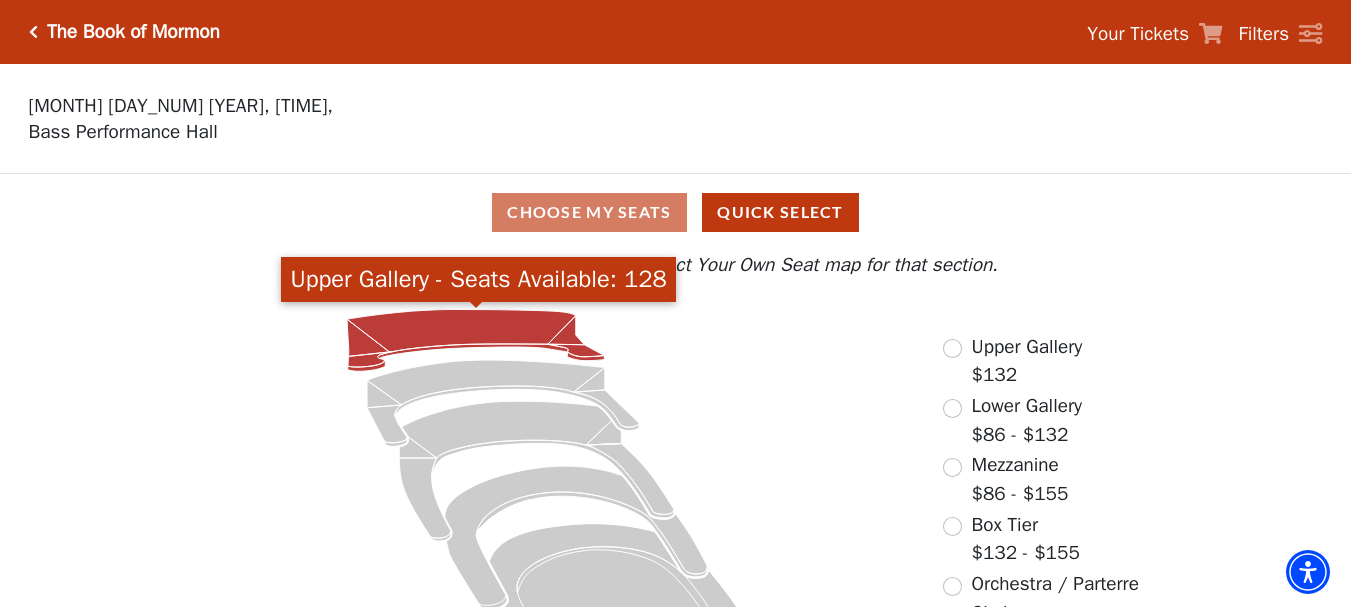 click 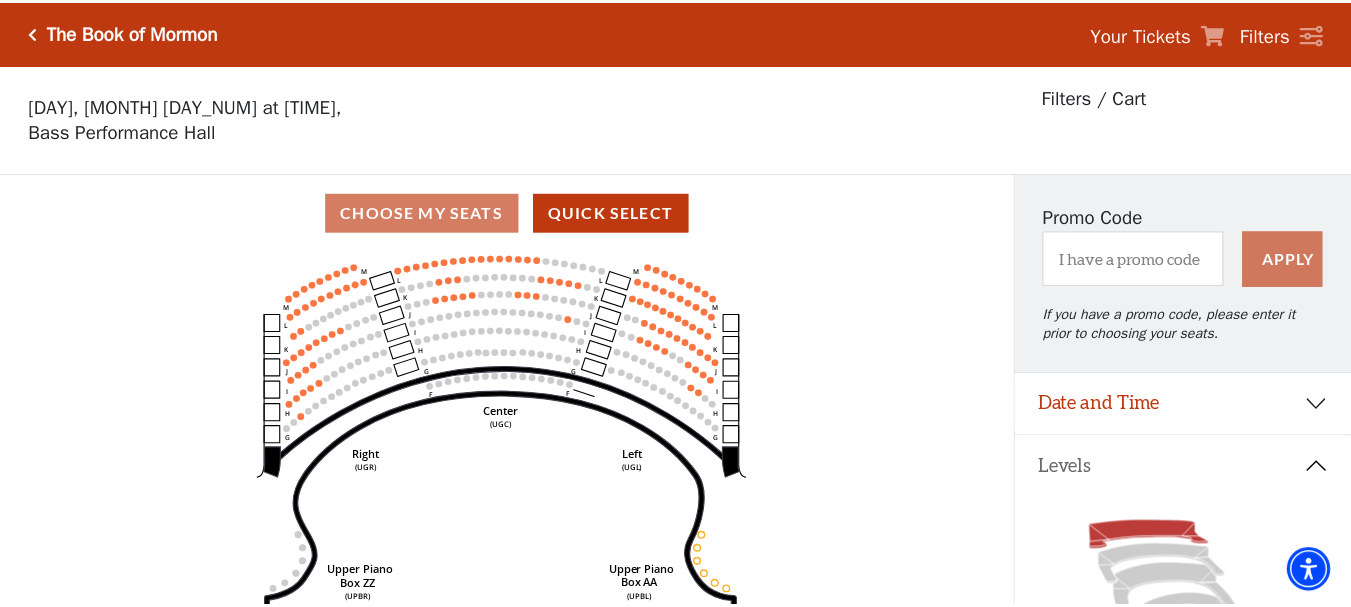 scroll, scrollTop: 93, scrollLeft: 0, axis: vertical 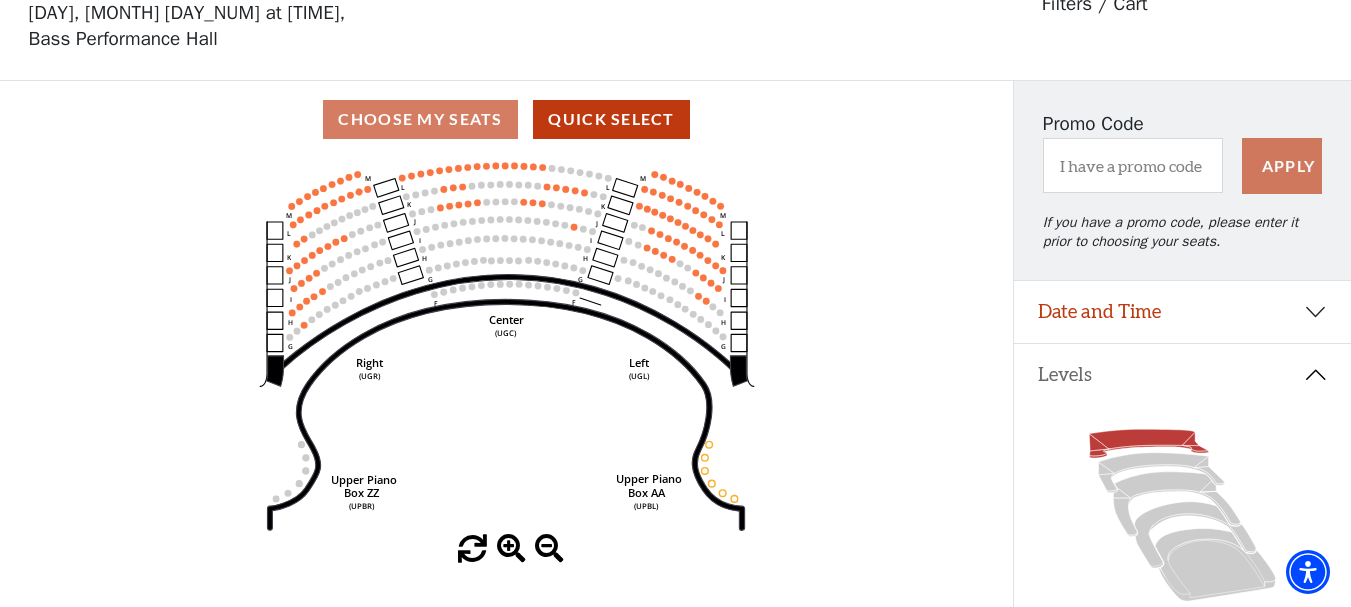 click at bounding box center (511, 549) 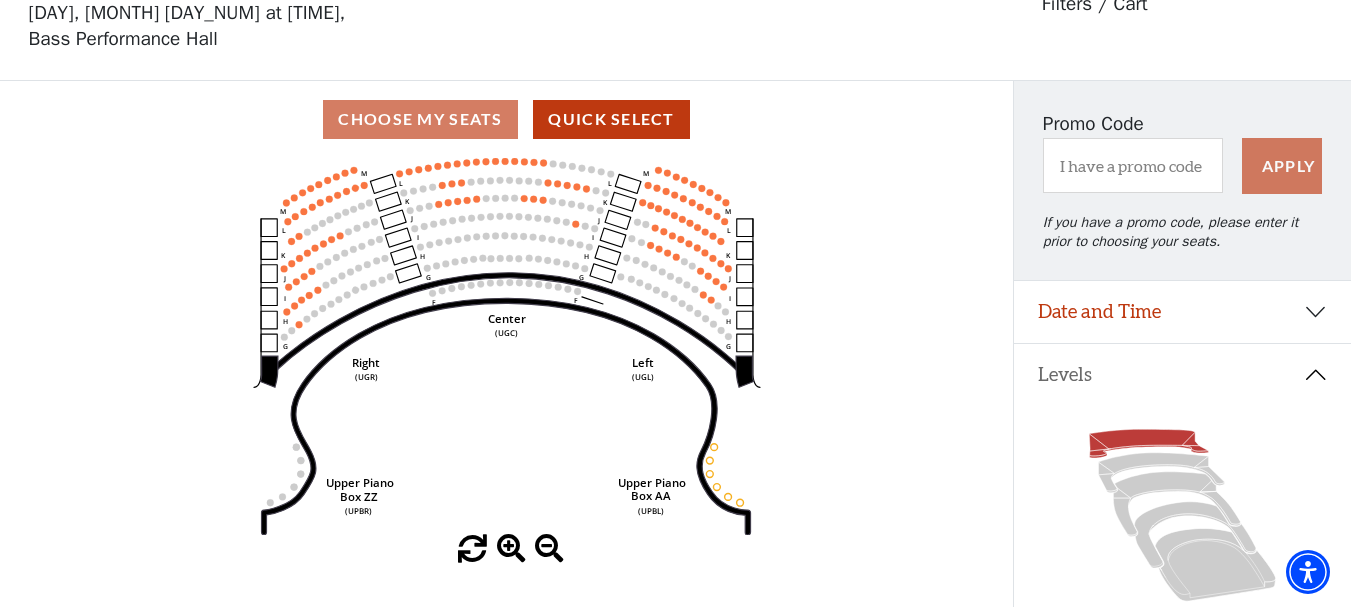 click at bounding box center [511, 549] 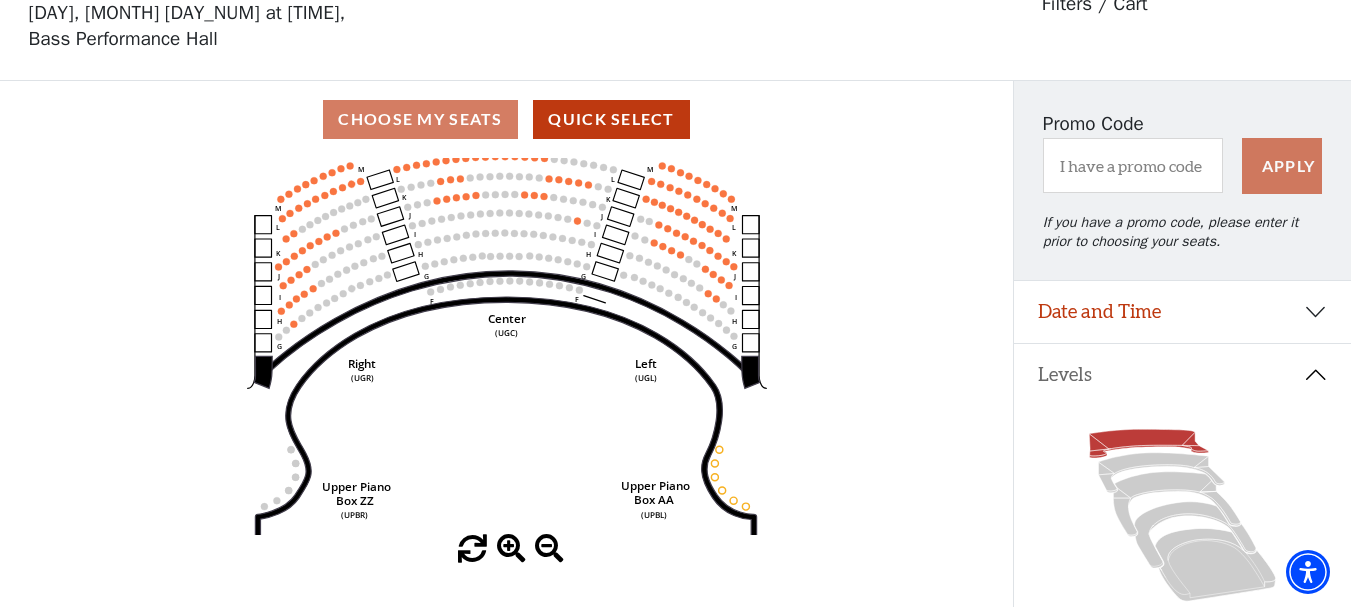 click at bounding box center [511, 549] 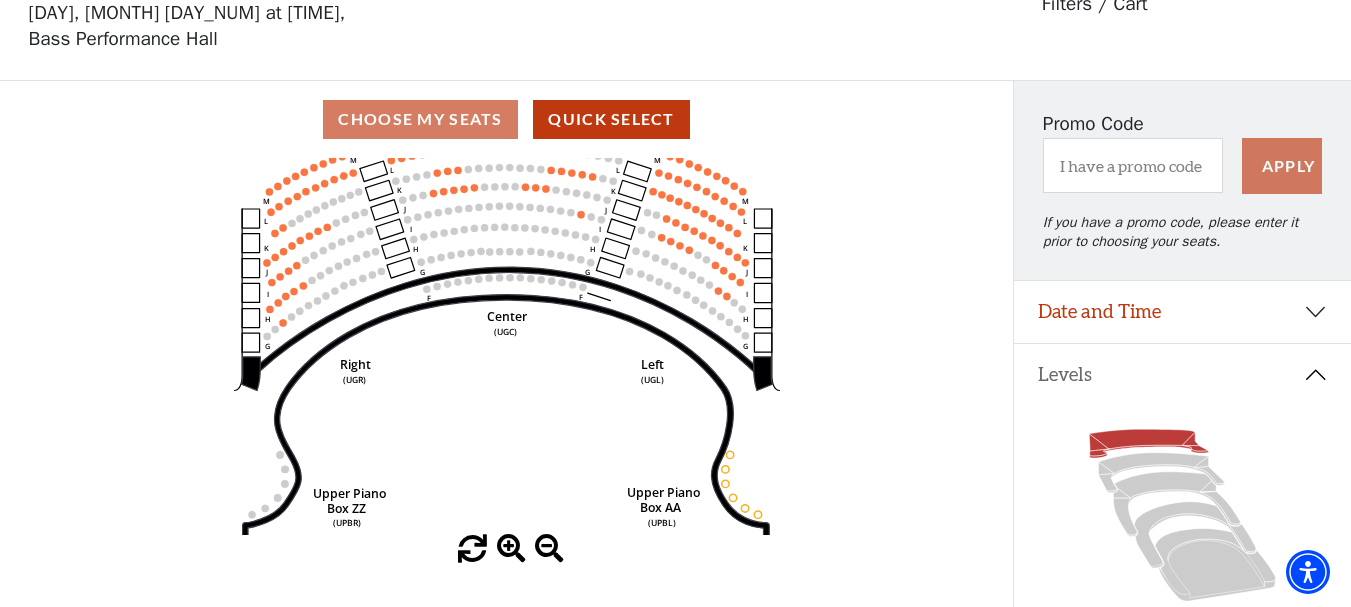click at bounding box center (511, 549) 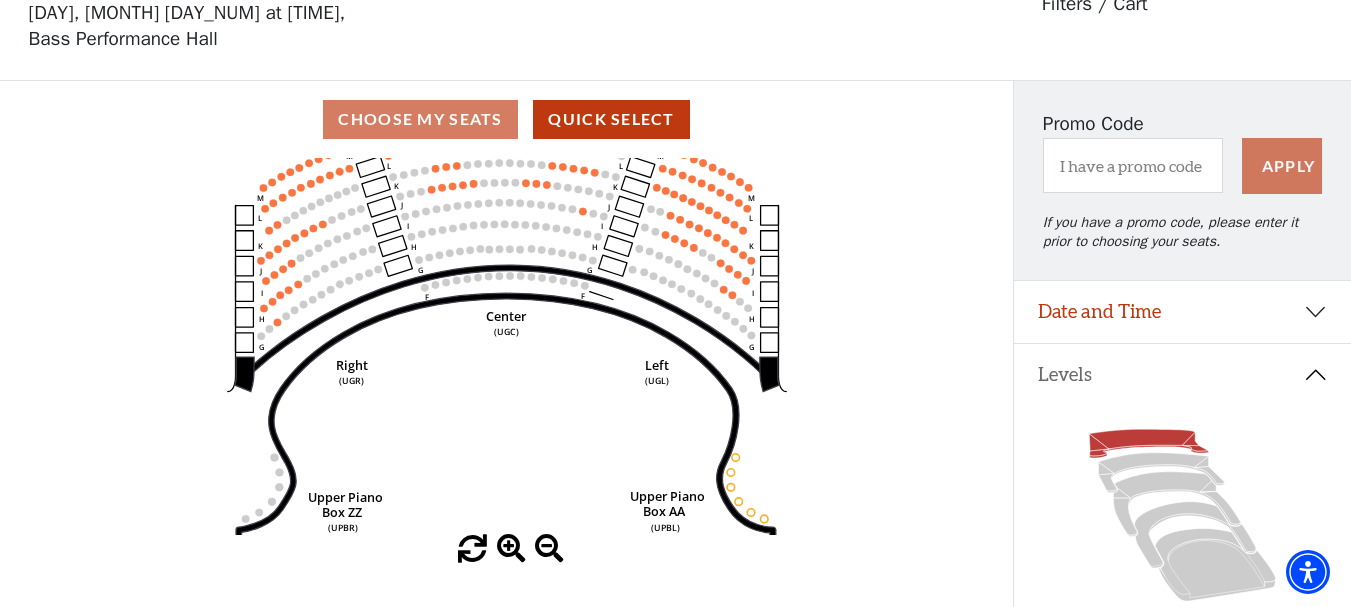 click at bounding box center (511, 549) 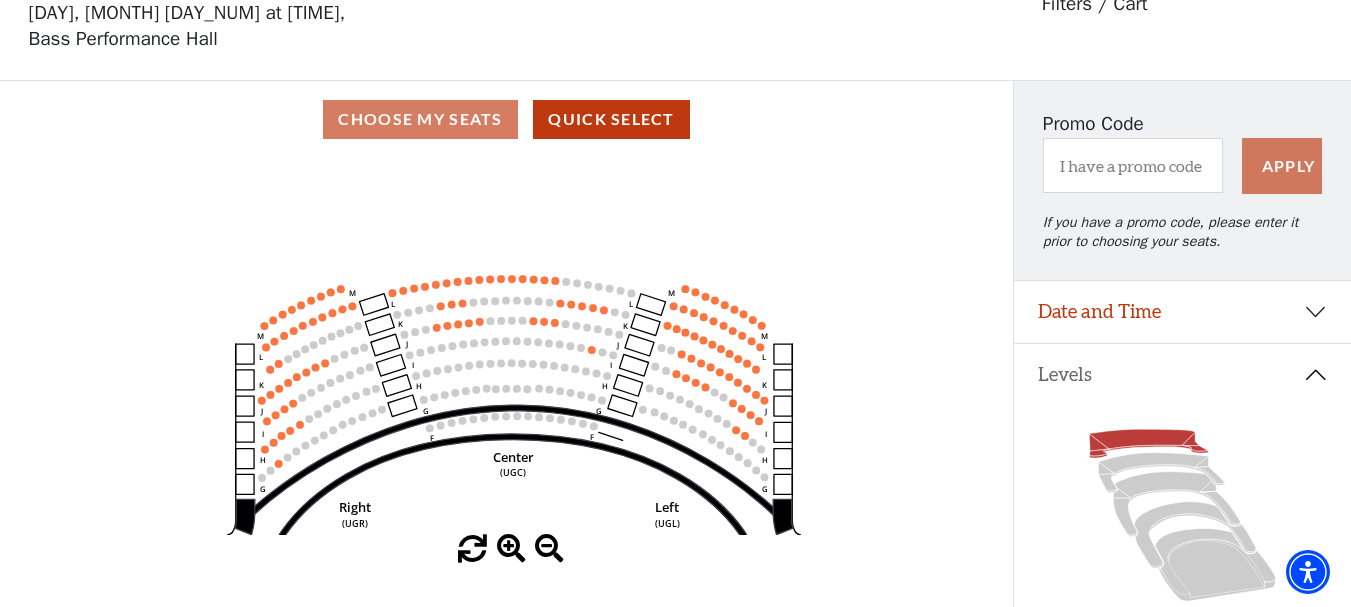 drag, startPoint x: 502, startPoint y: 380, endPoint x: 509, endPoint y: 522, distance: 142.17242 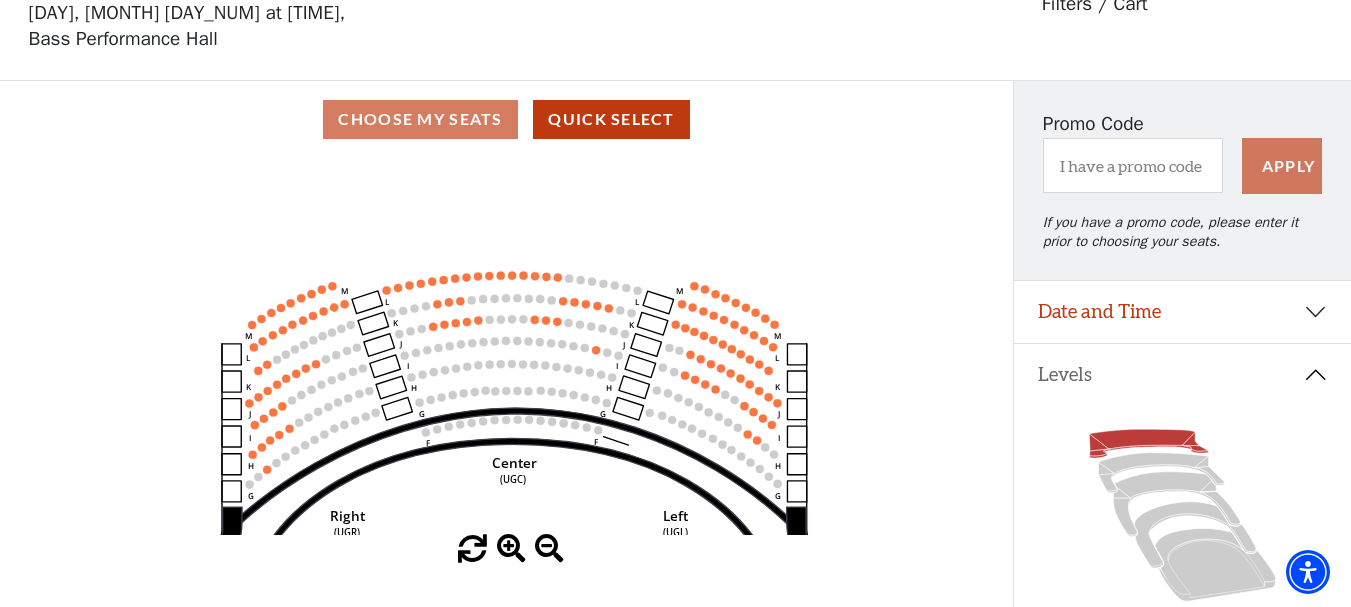click at bounding box center [511, 549] 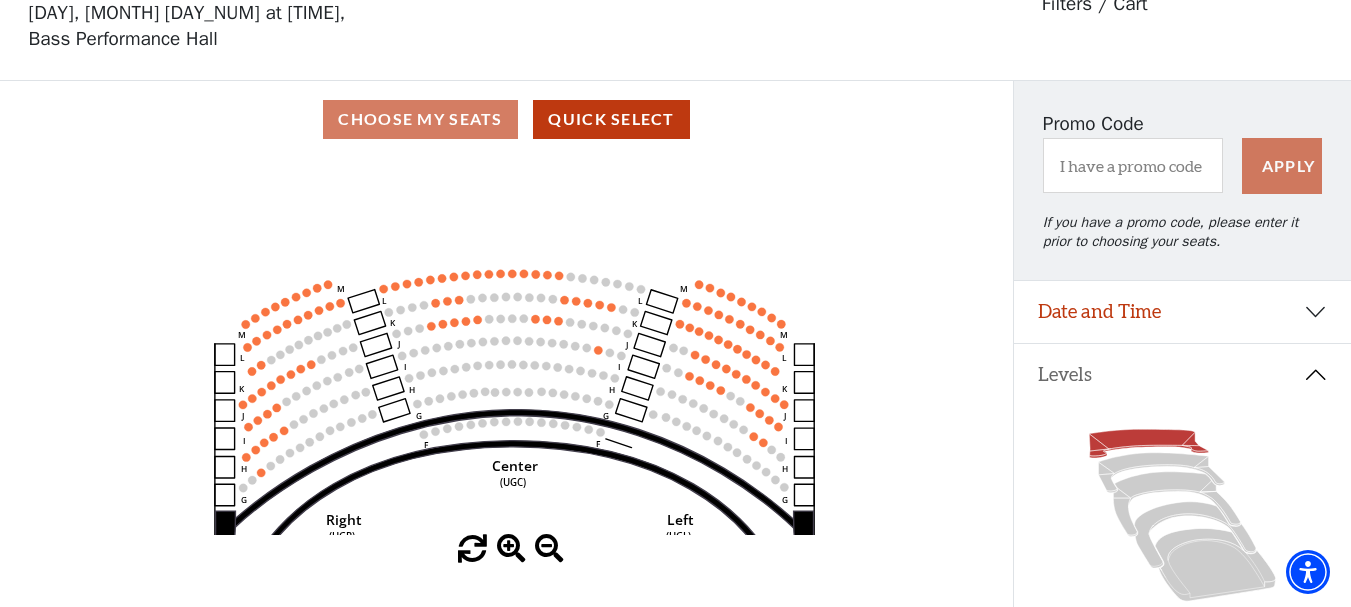 click at bounding box center (511, 549) 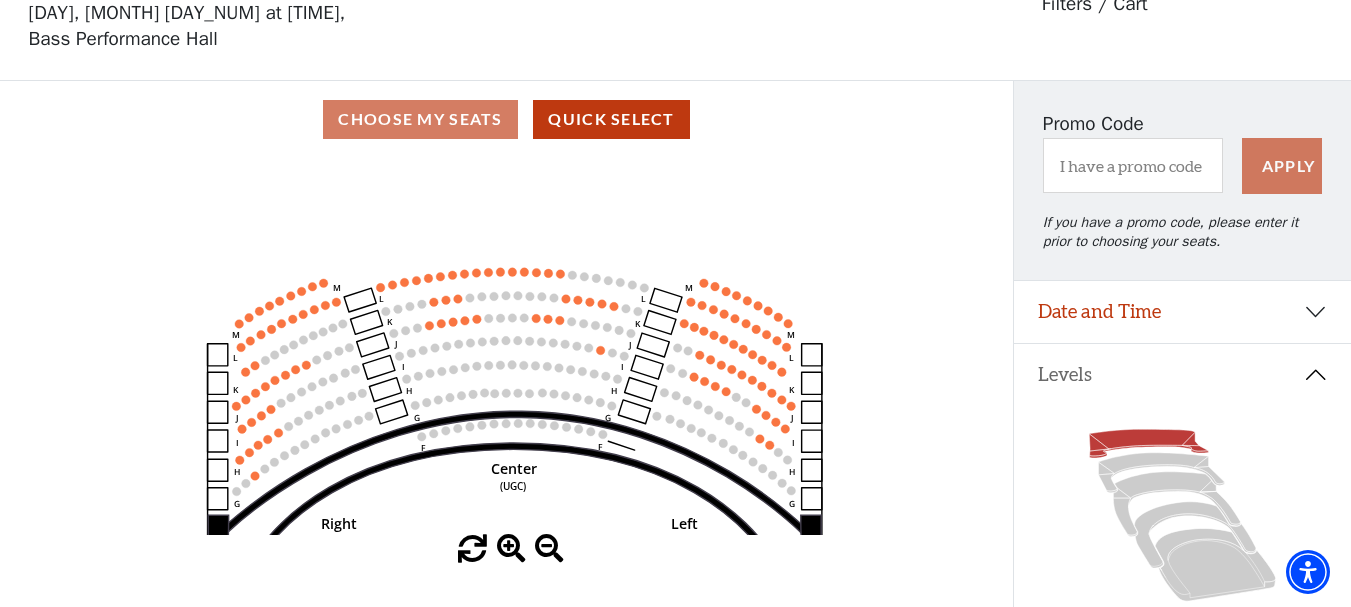 click at bounding box center [511, 549] 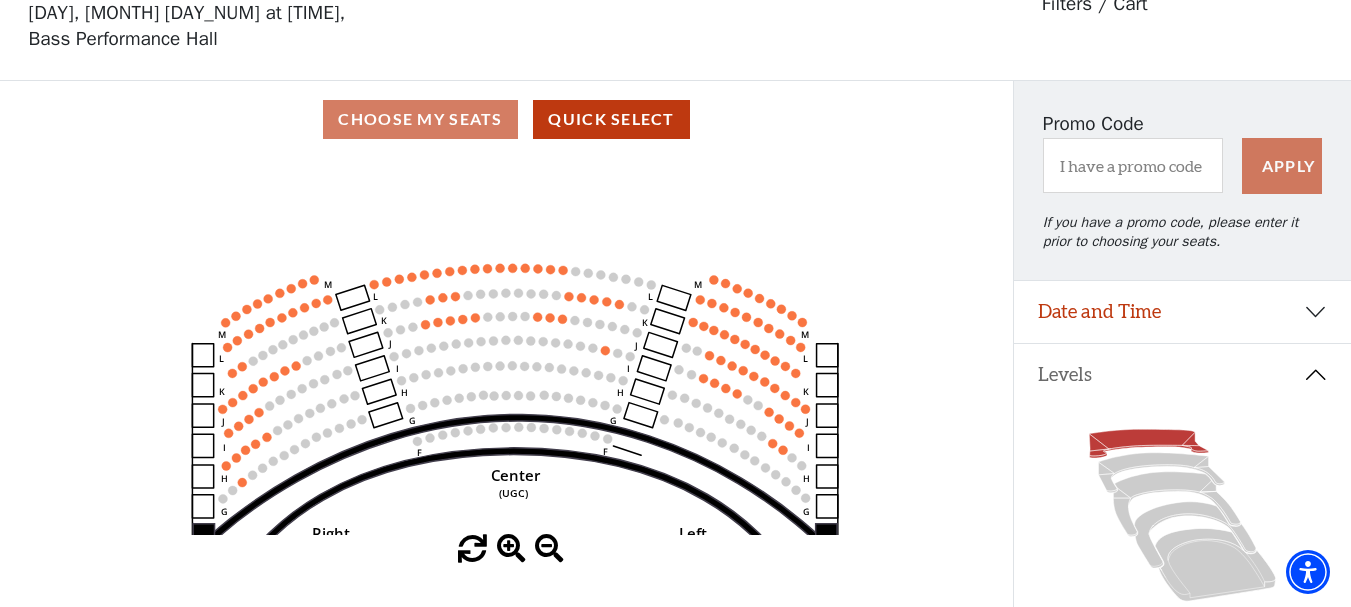 click at bounding box center (511, 549) 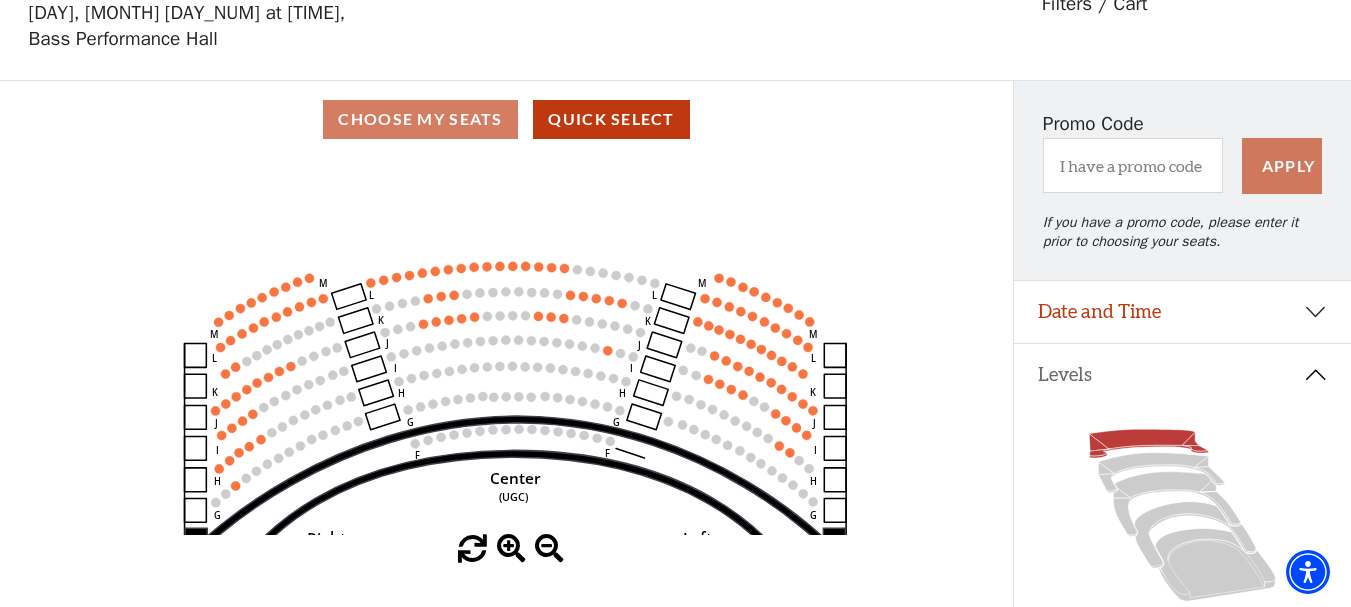click at bounding box center [511, 549] 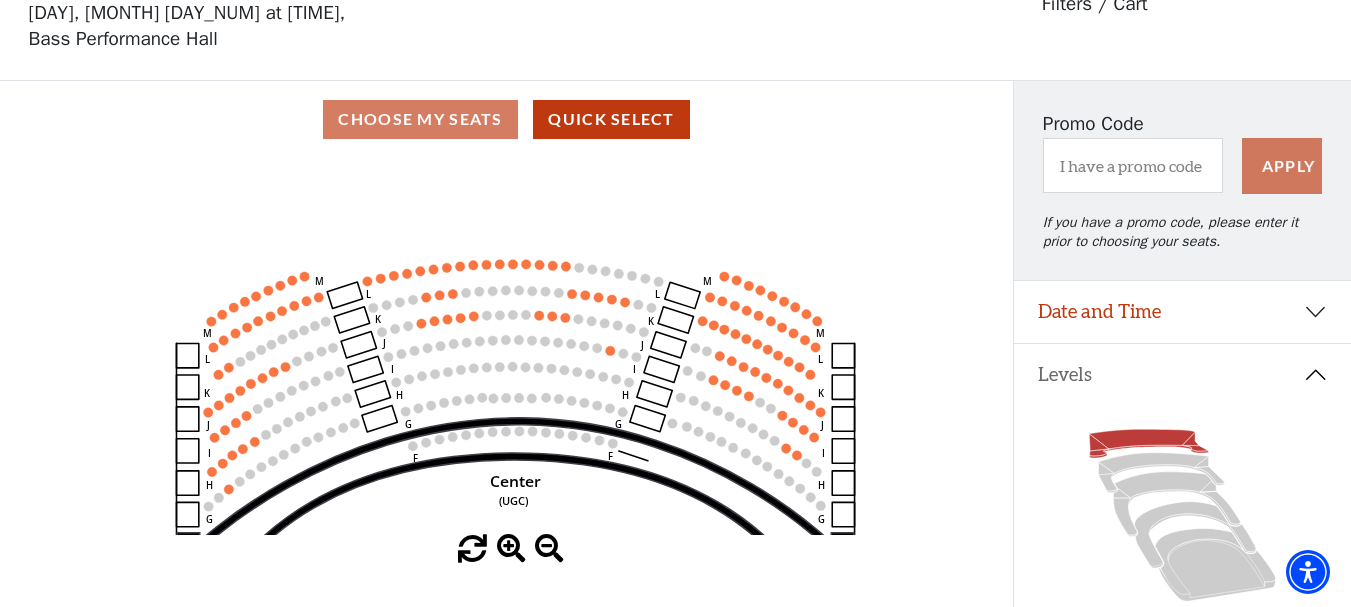 click at bounding box center [511, 549] 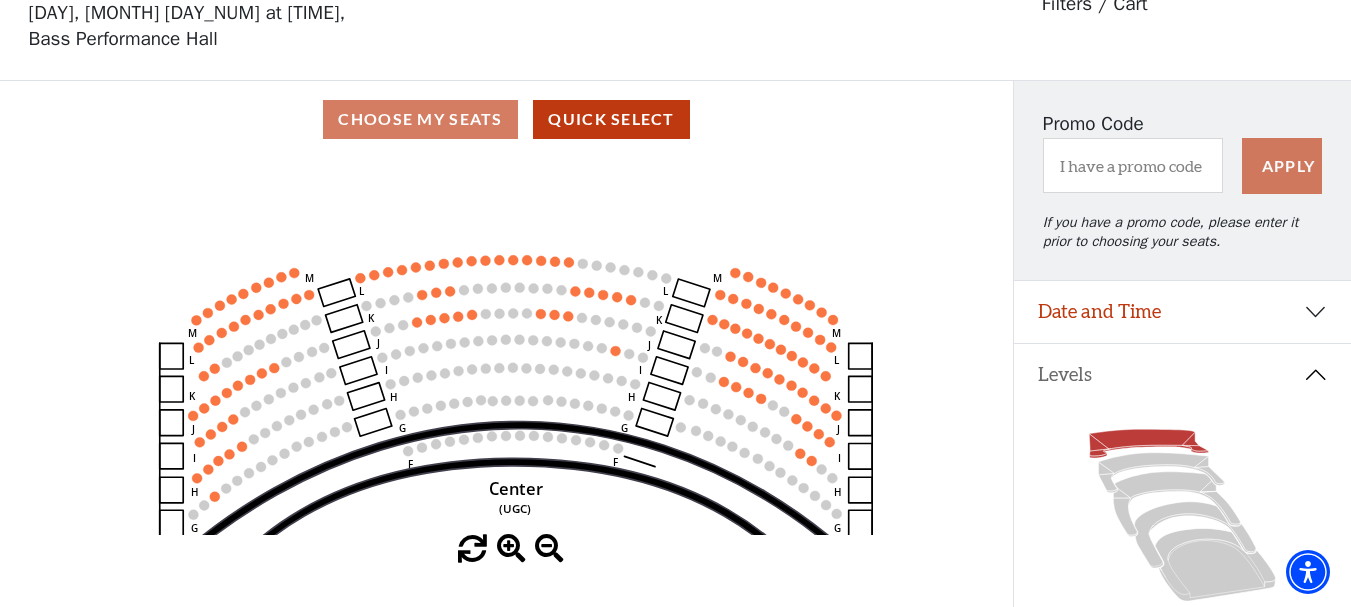 click at bounding box center [511, 549] 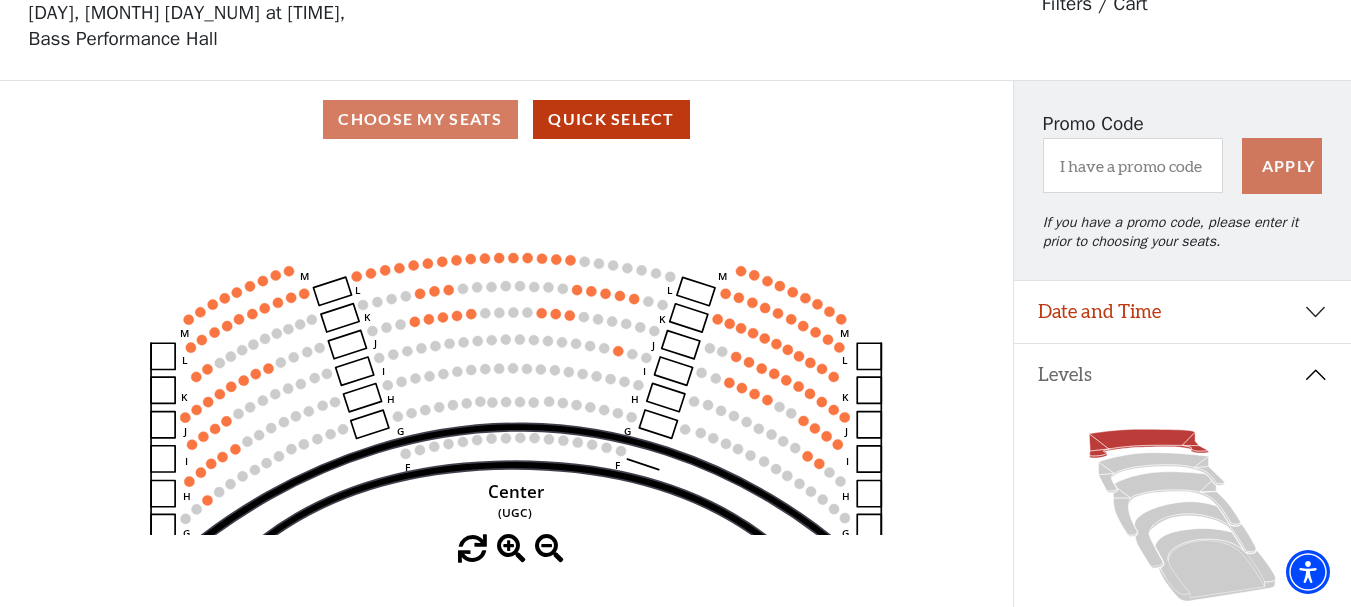 click at bounding box center [511, 549] 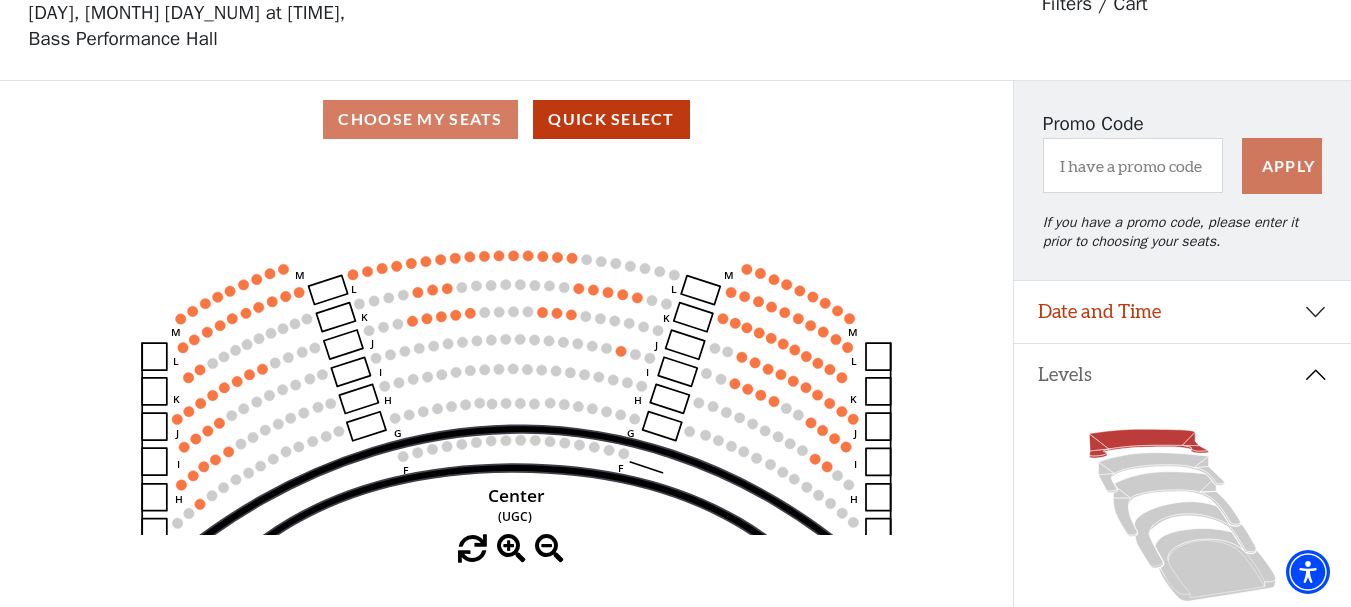 click at bounding box center [511, 549] 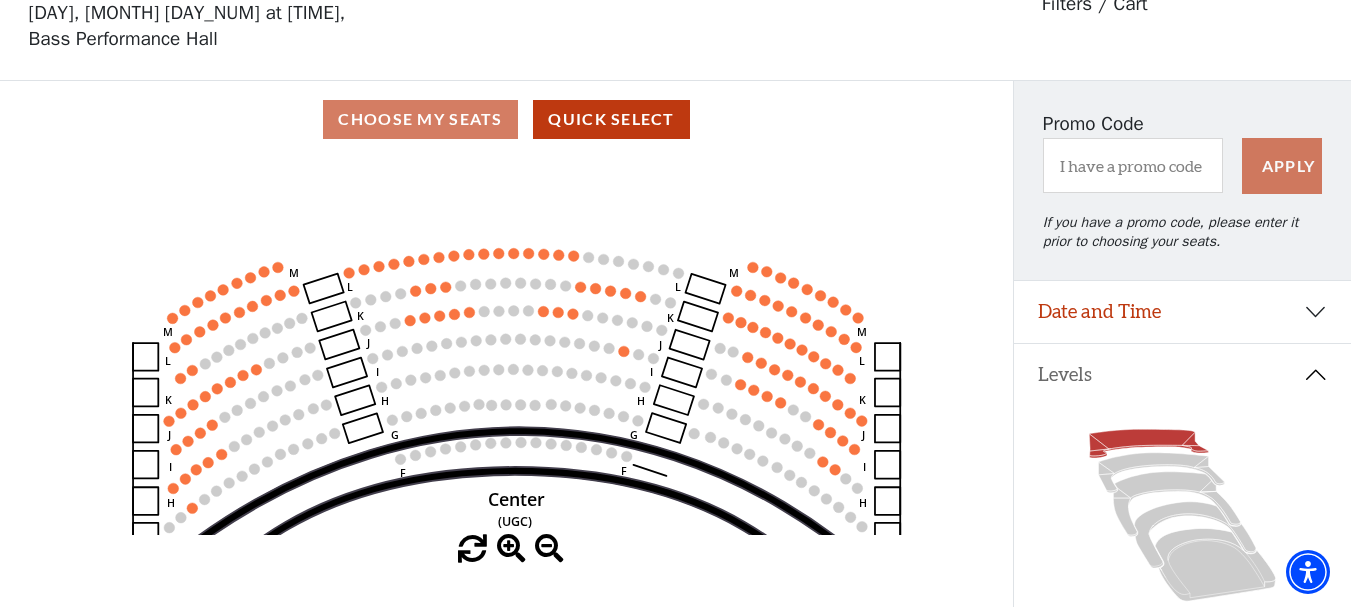 click at bounding box center [511, 549] 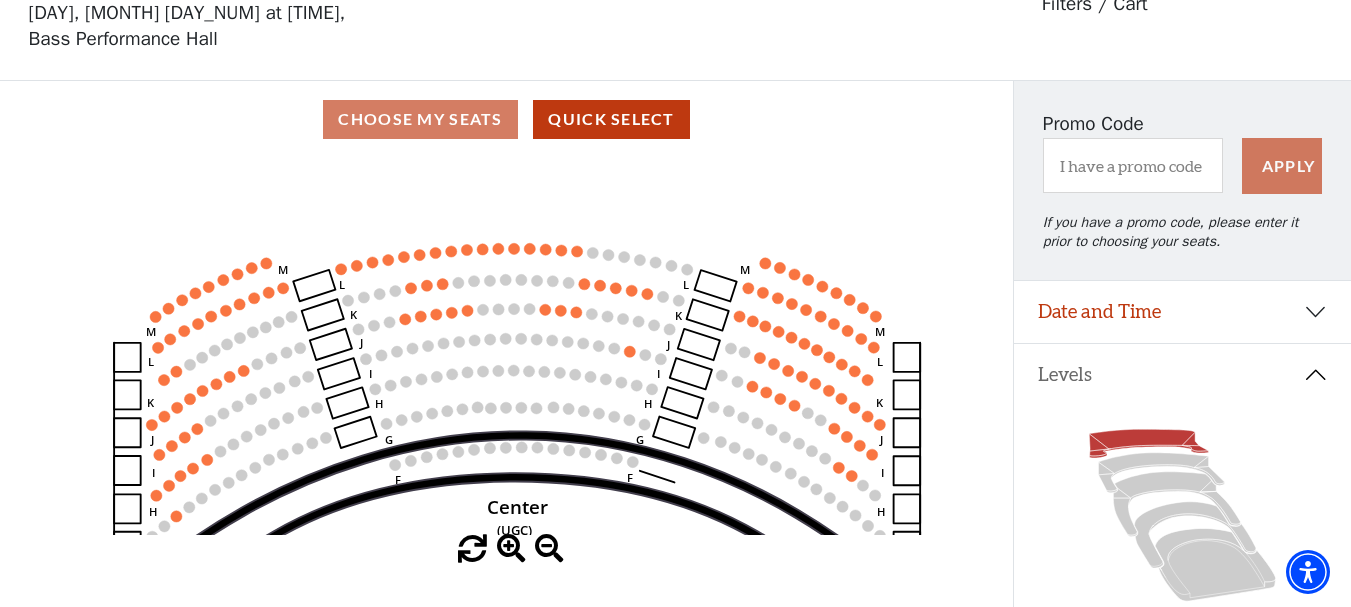 click at bounding box center (511, 549) 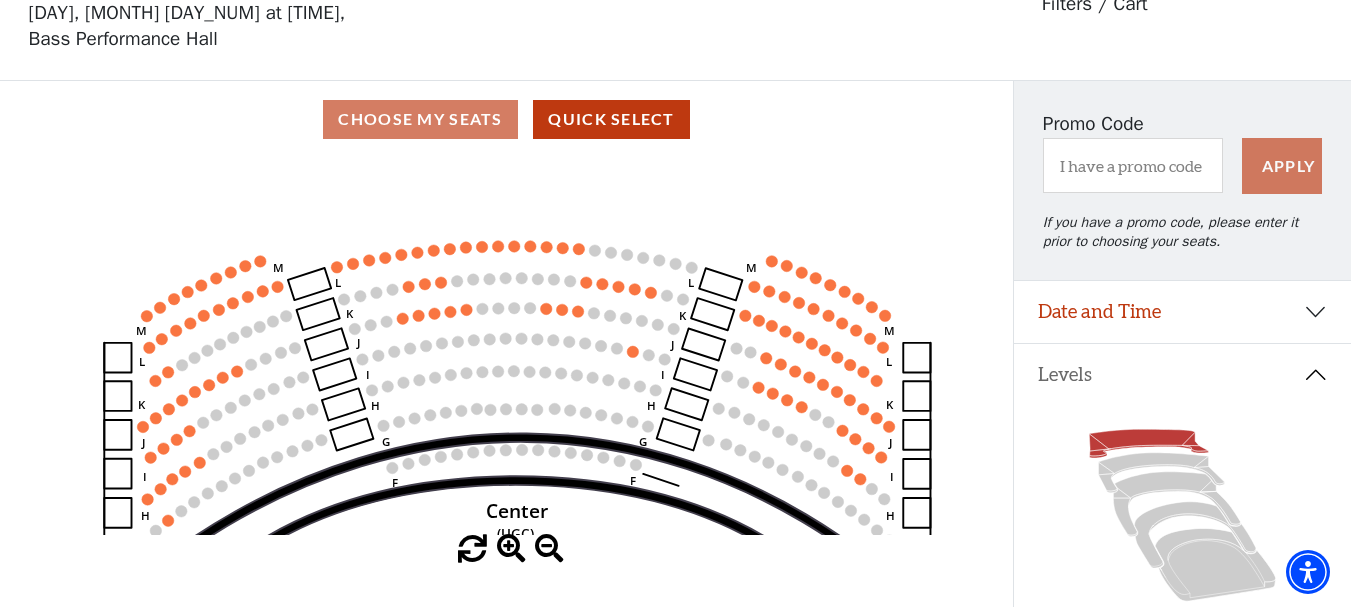 click at bounding box center [511, 549] 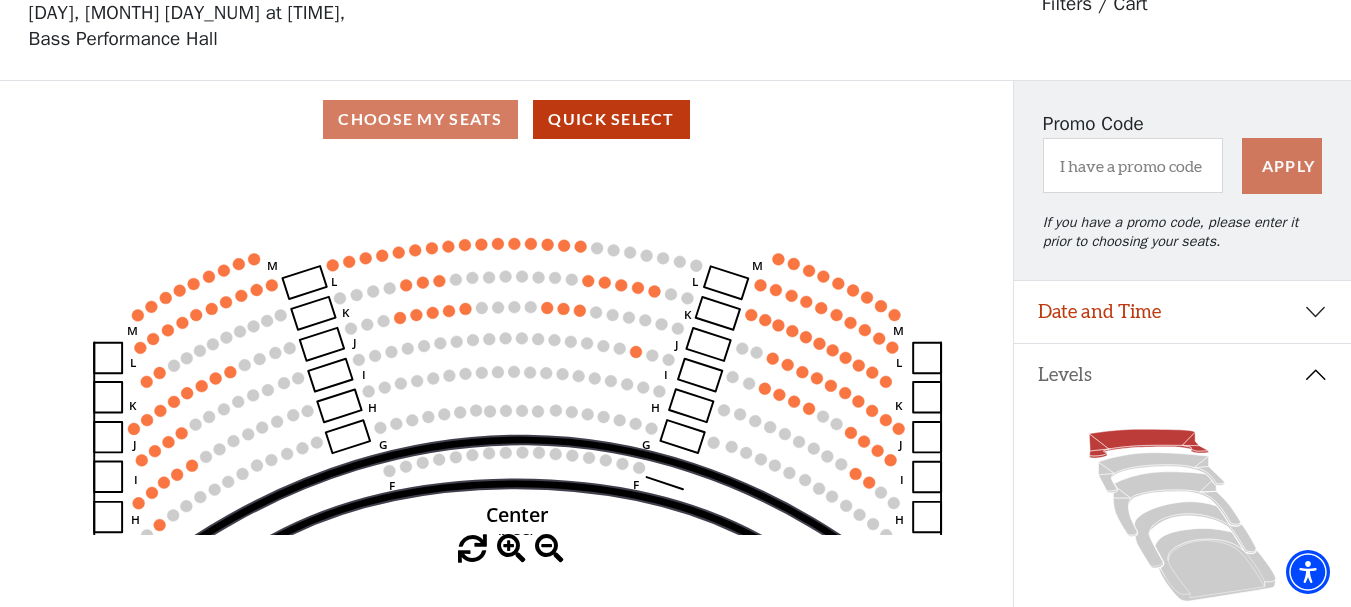click at bounding box center [511, 549] 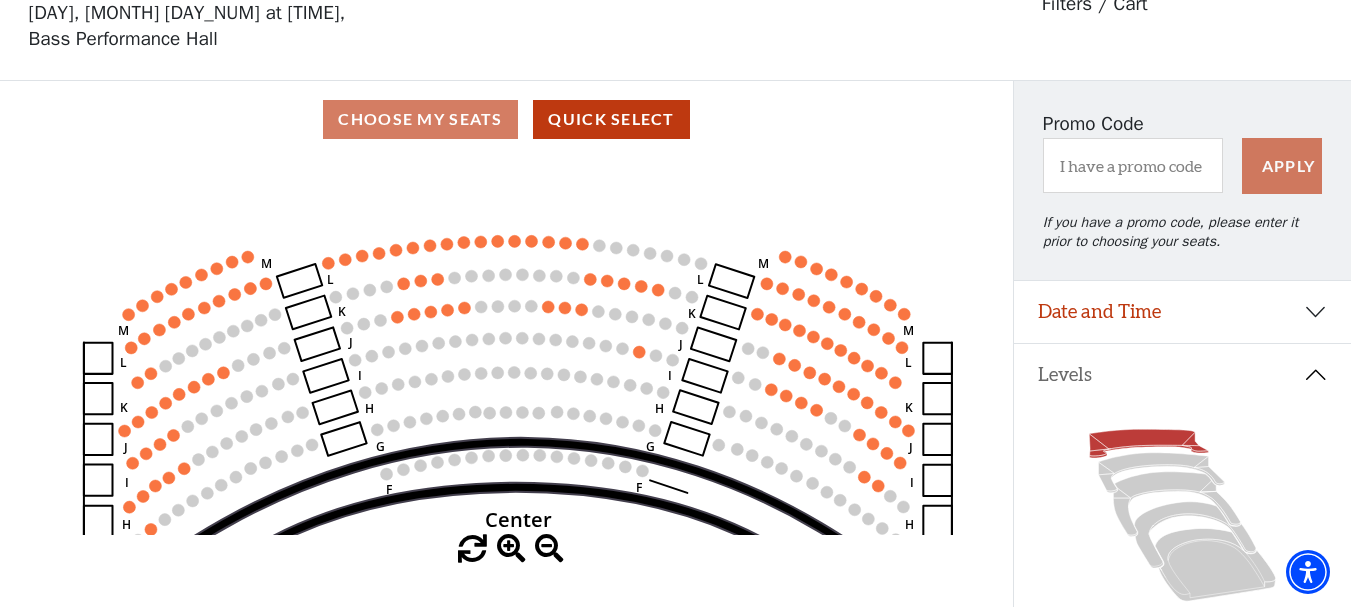 click at bounding box center [511, 549] 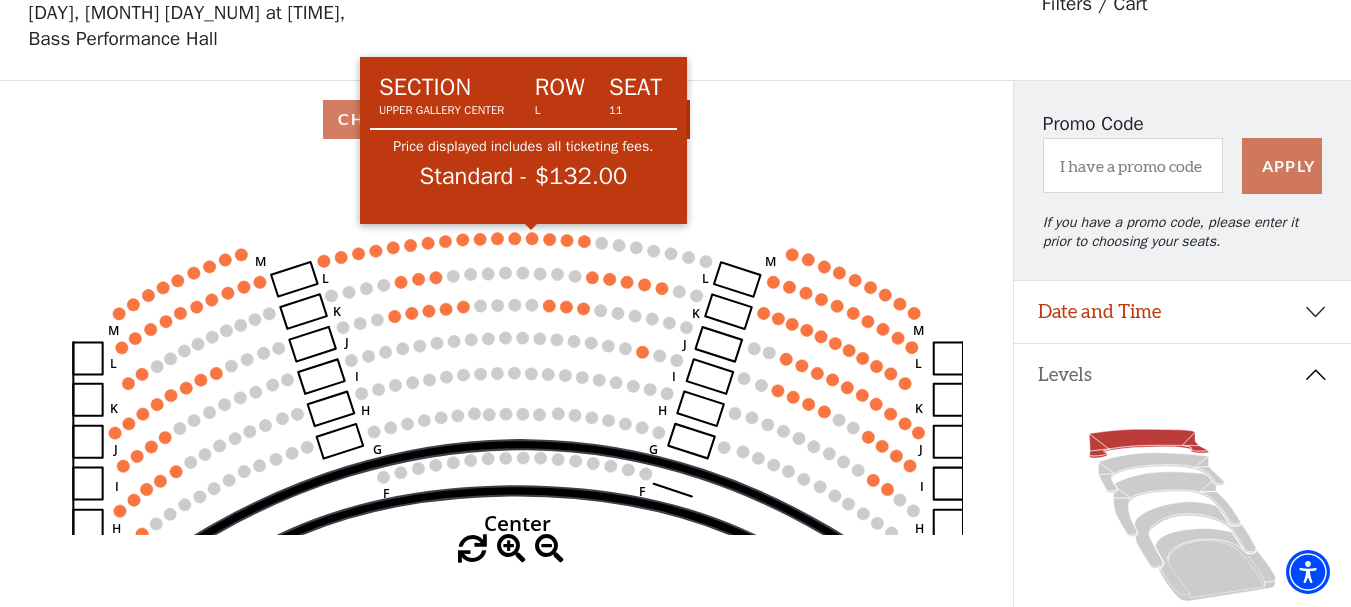 click 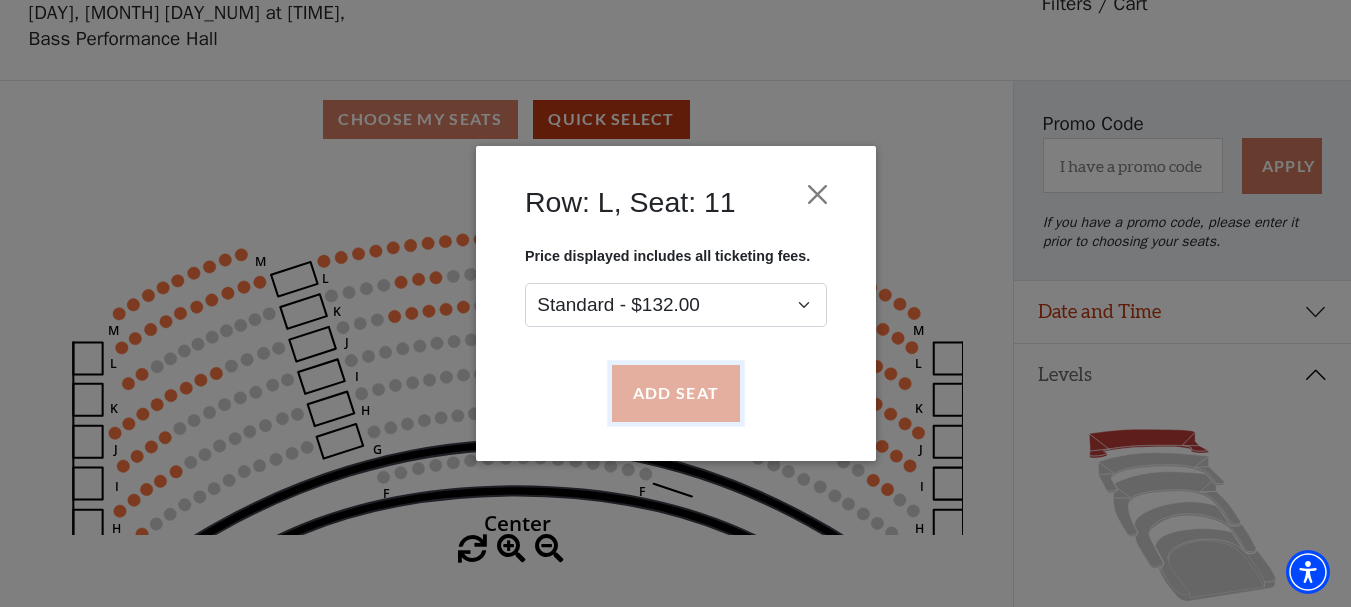 click on "Add Seat" at bounding box center (675, 394) 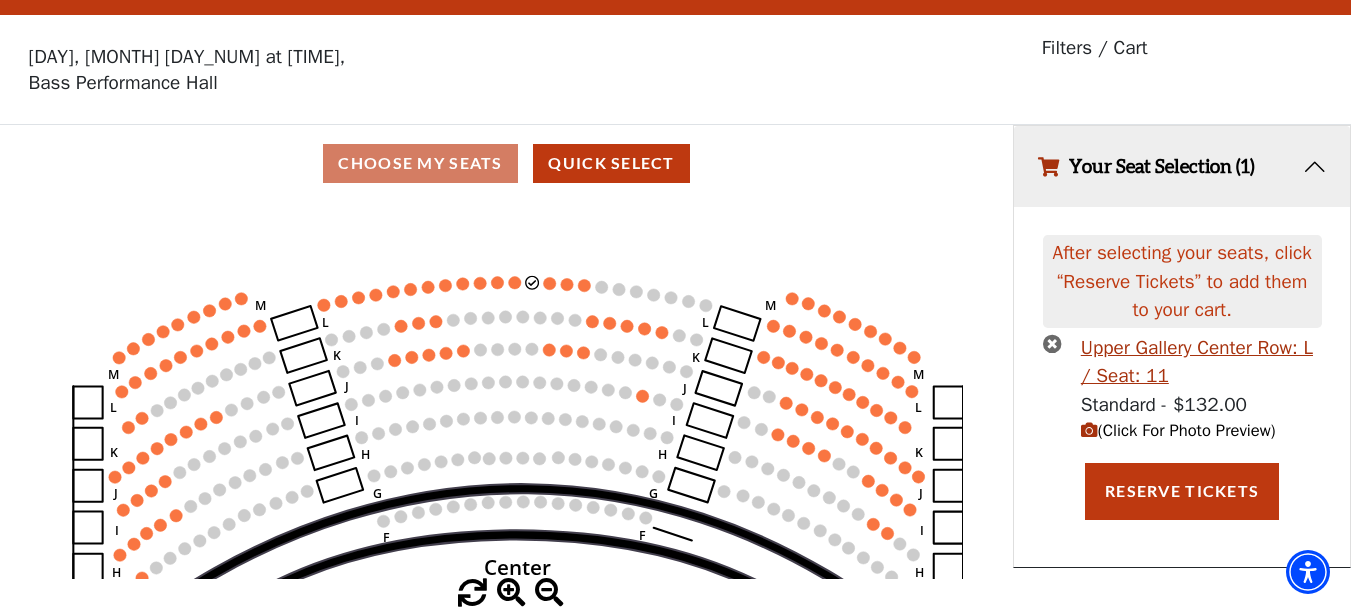 scroll, scrollTop: 0, scrollLeft: 0, axis: both 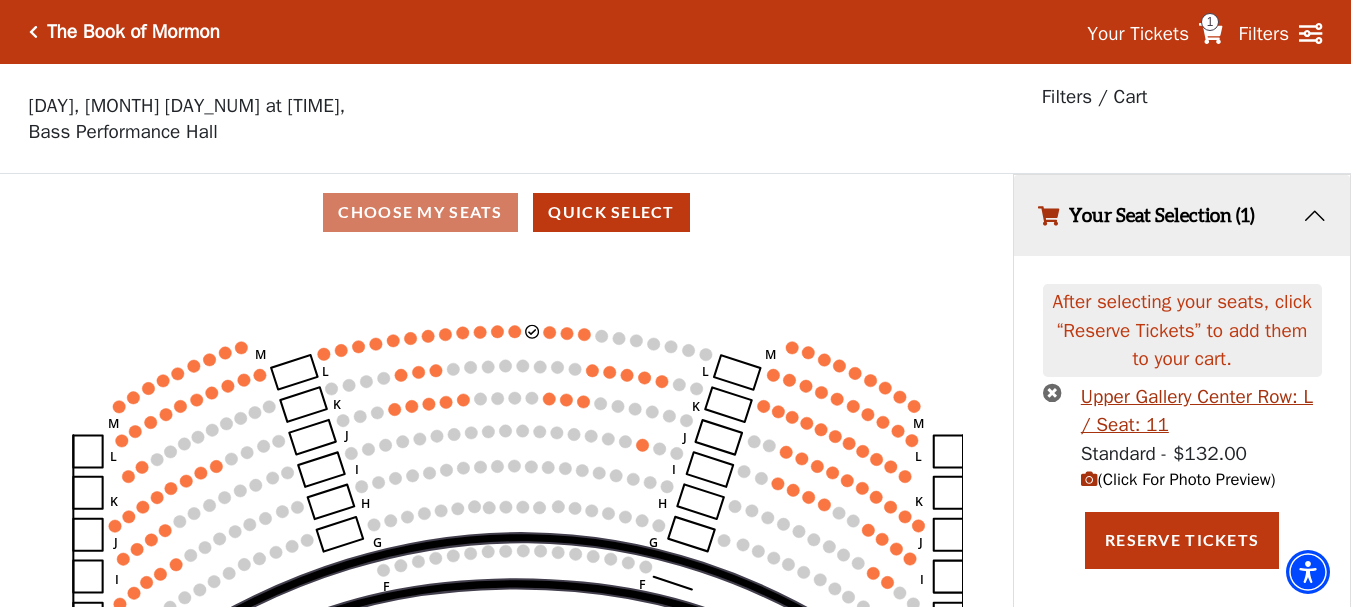 click 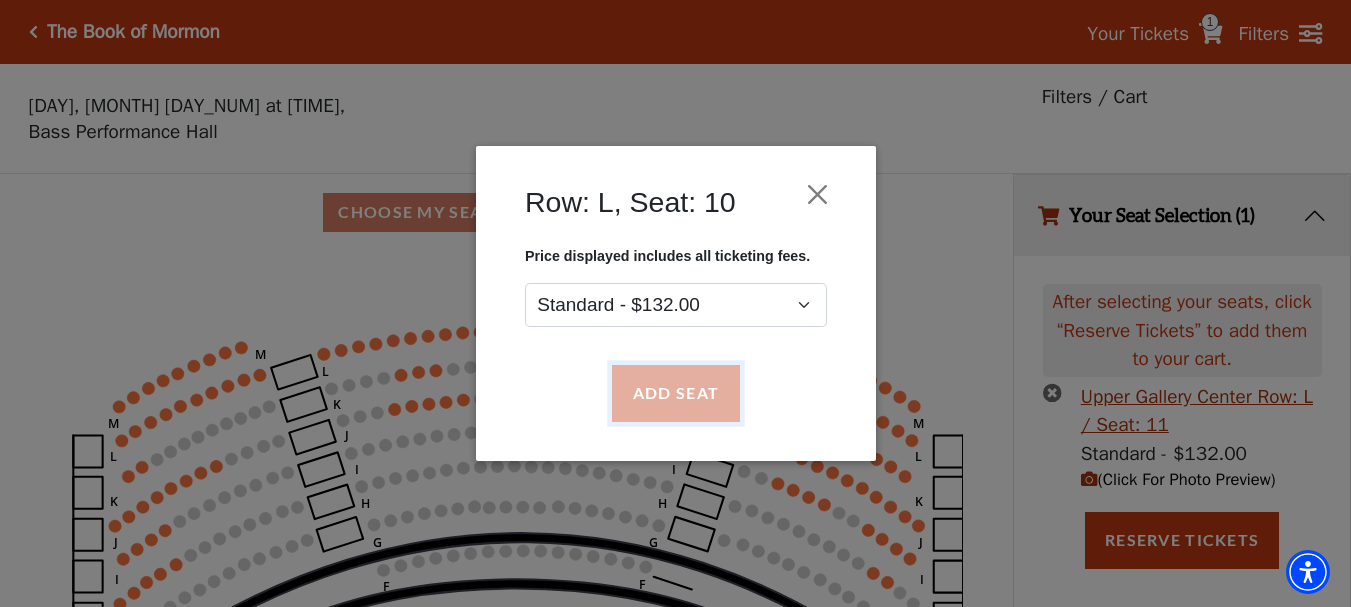 click on "Add Seat" at bounding box center (675, 394) 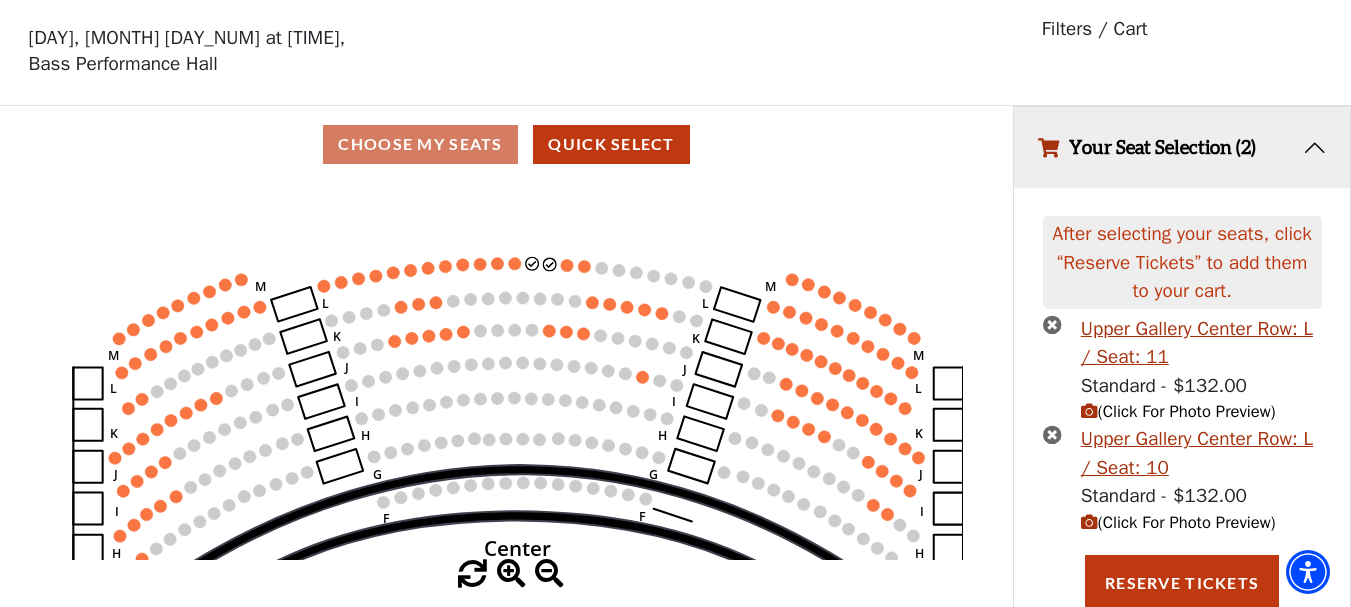 scroll, scrollTop: 72, scrollLeft: 0, axis: vertical 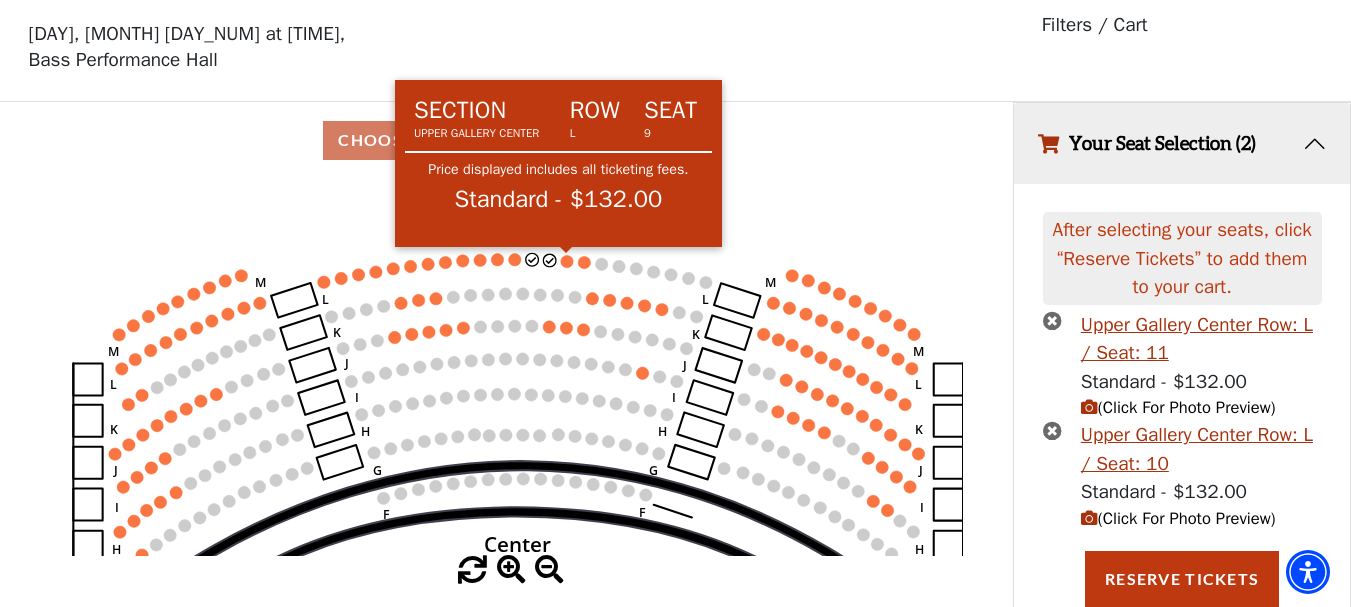 click 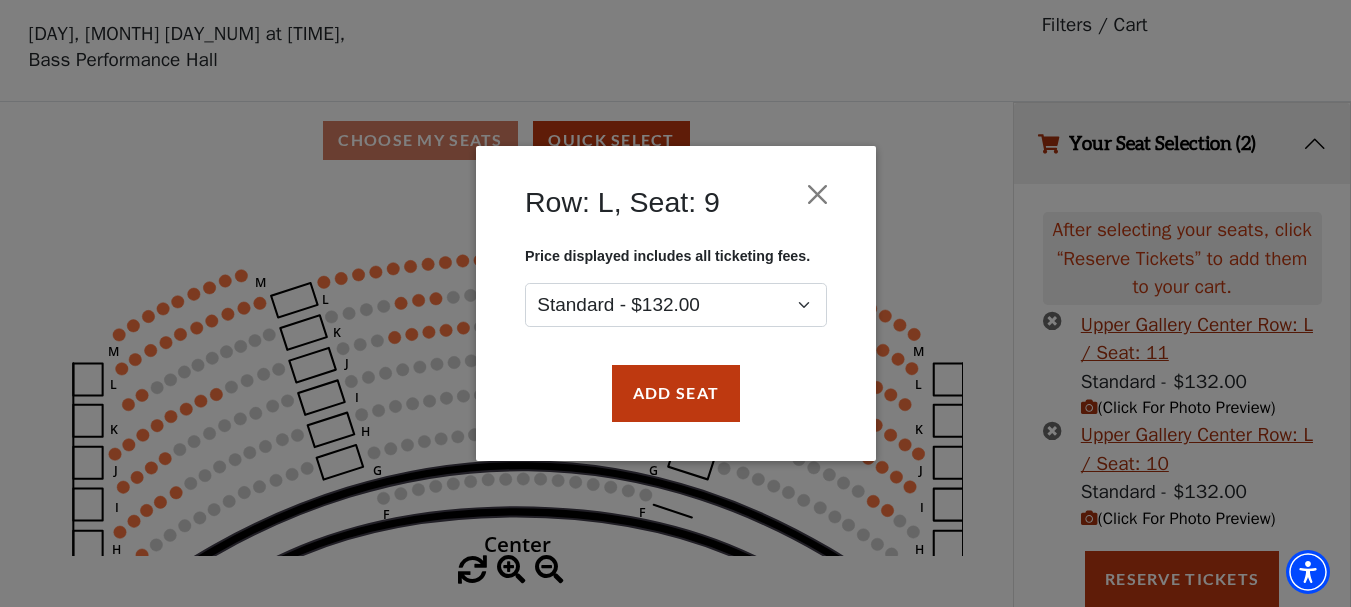 click on "Add Seat" at bounding box center [676, 394] 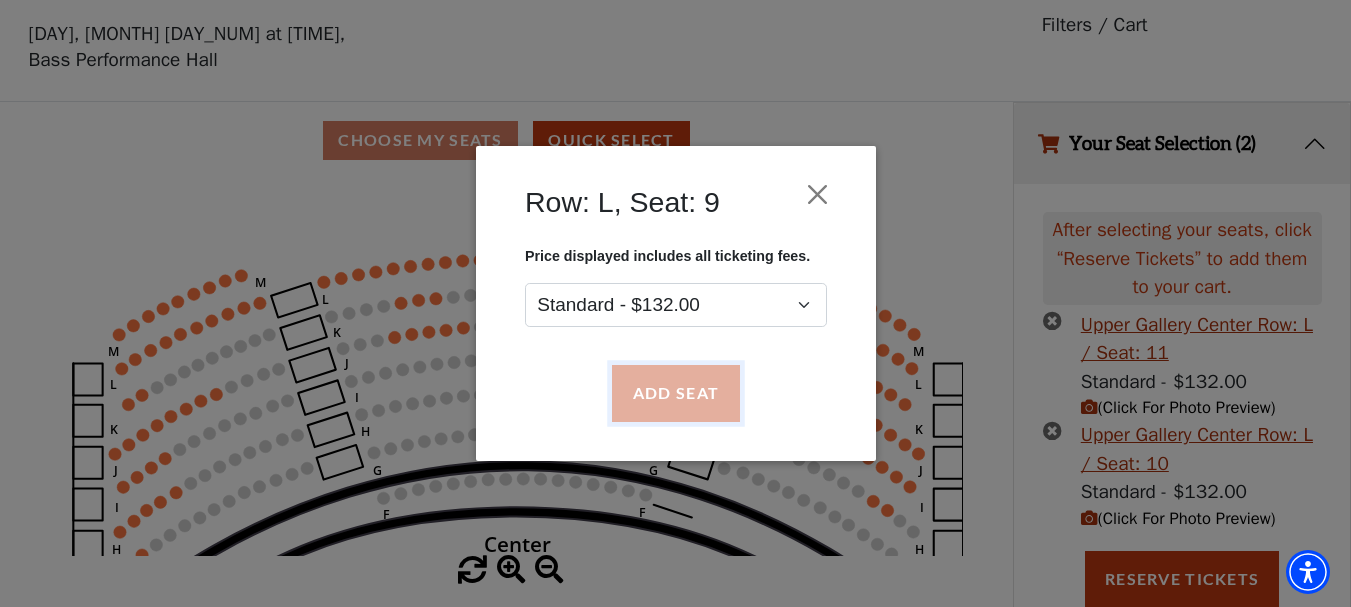 click on "Add Seat" at bounding box center [675, 394] 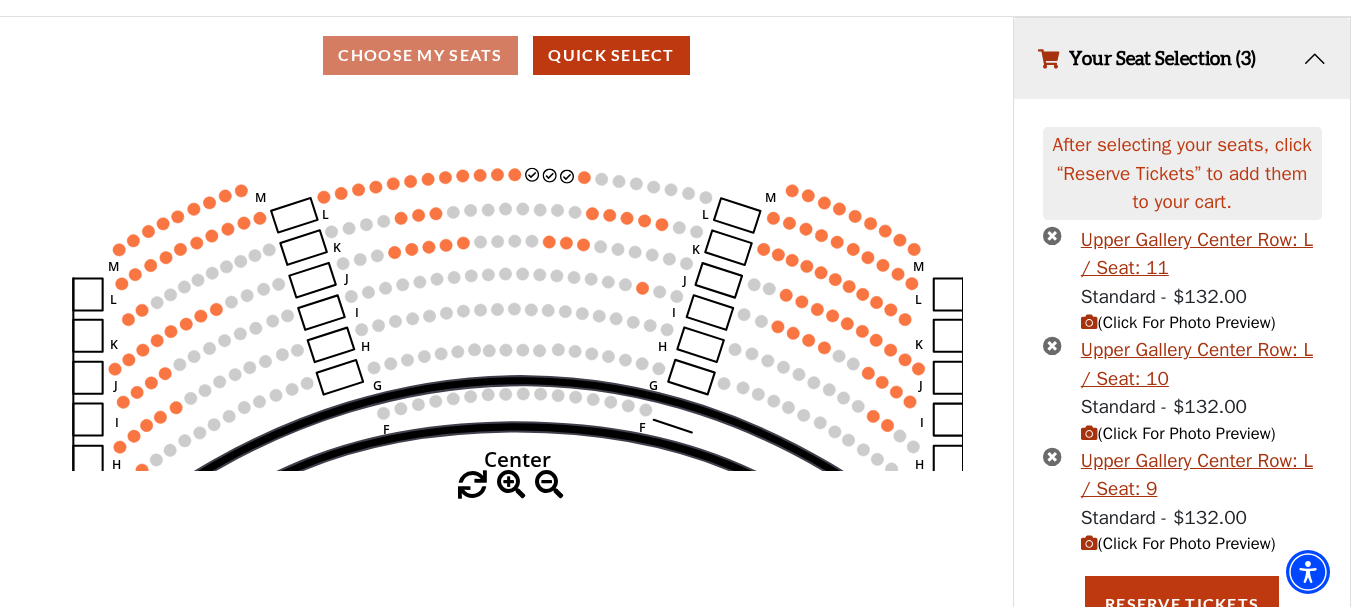 scroll, scrollTop: 183, scrollLeft: 0, axis: vertical 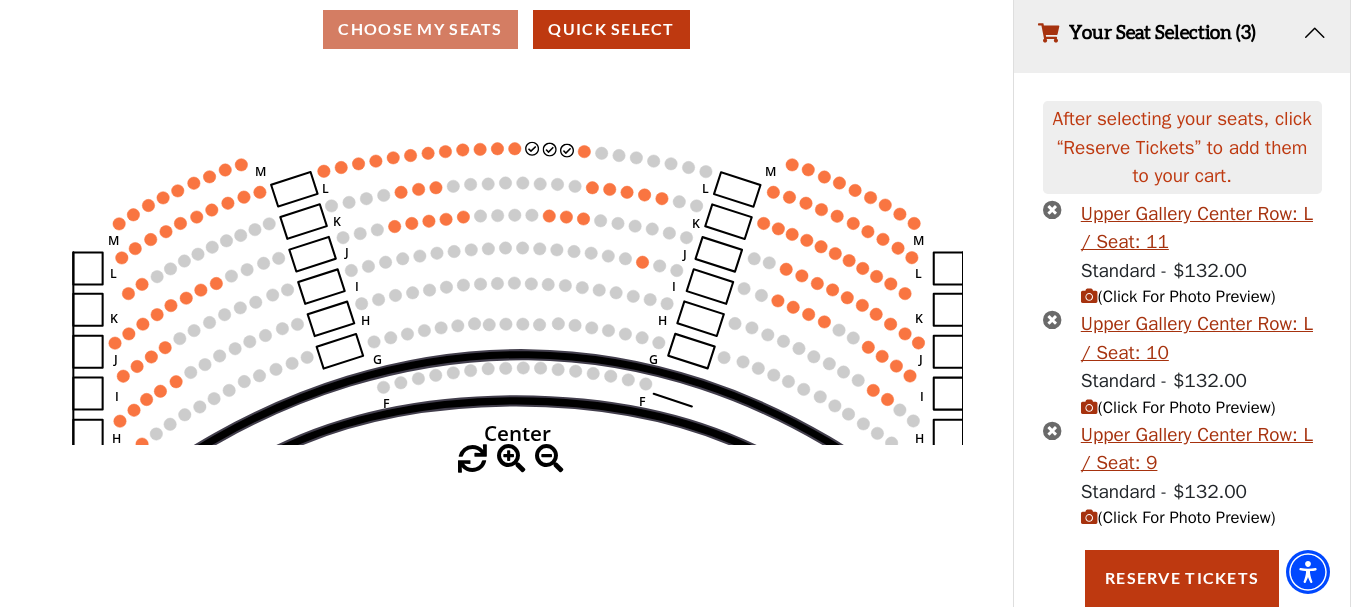 drag, startPoint x: 589, startPoint y: 155, endPoint x: 570, endPoint y: 186, distance: 36.359318 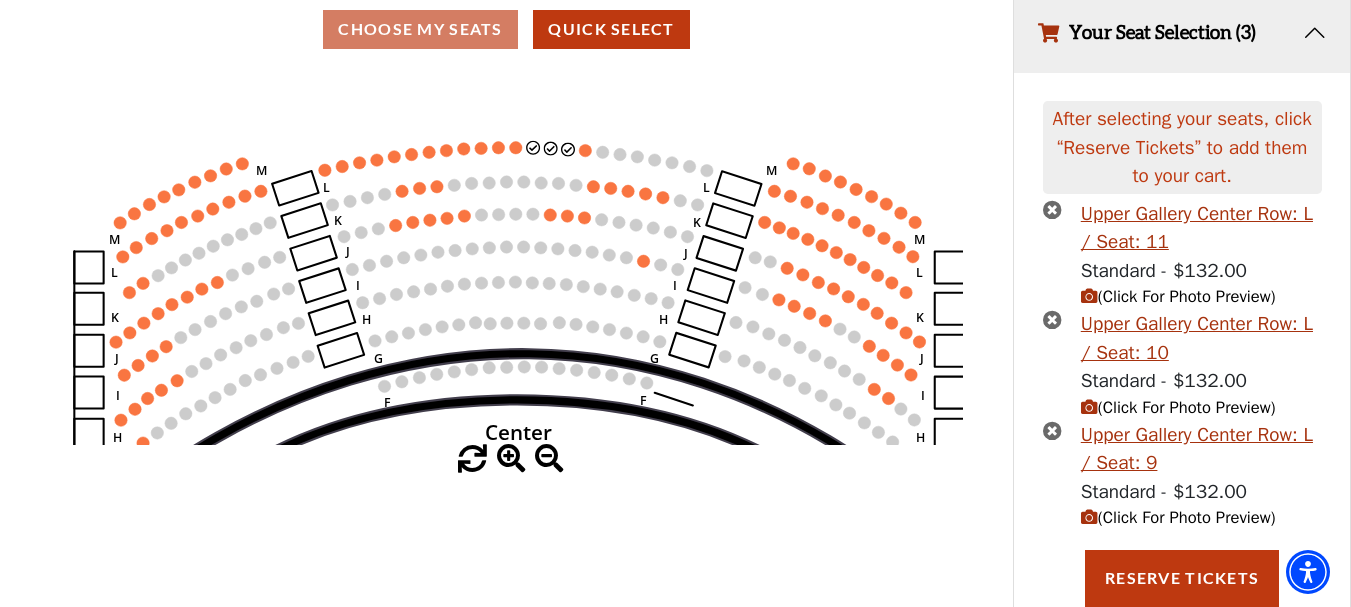 click on "Center   (UGC)   Right   (UGR)   Left   (UGL)   Upper Piano   Box ZZ   (UPBR)   Upper Piano   Box AA   (UPBL)   M   L   K   J   I   H   G   M   L   K   J   I   H   G   M   L   K   J   I   H   G   F   M   L   K   J   I   H   G   F" 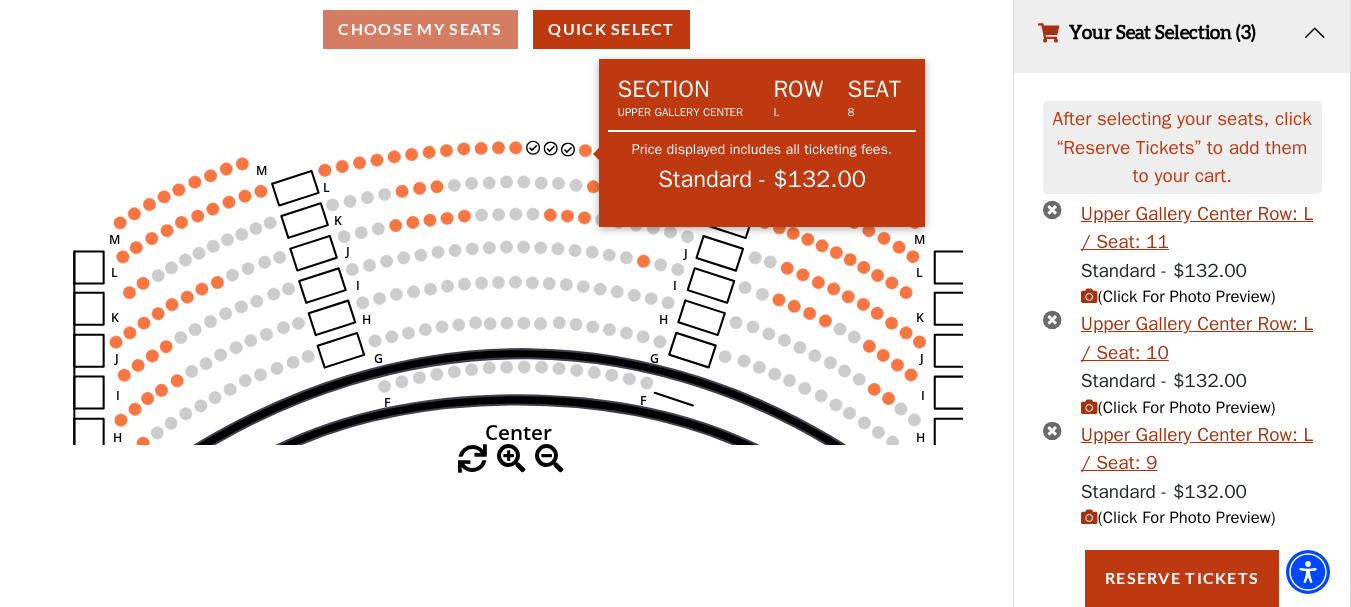 click 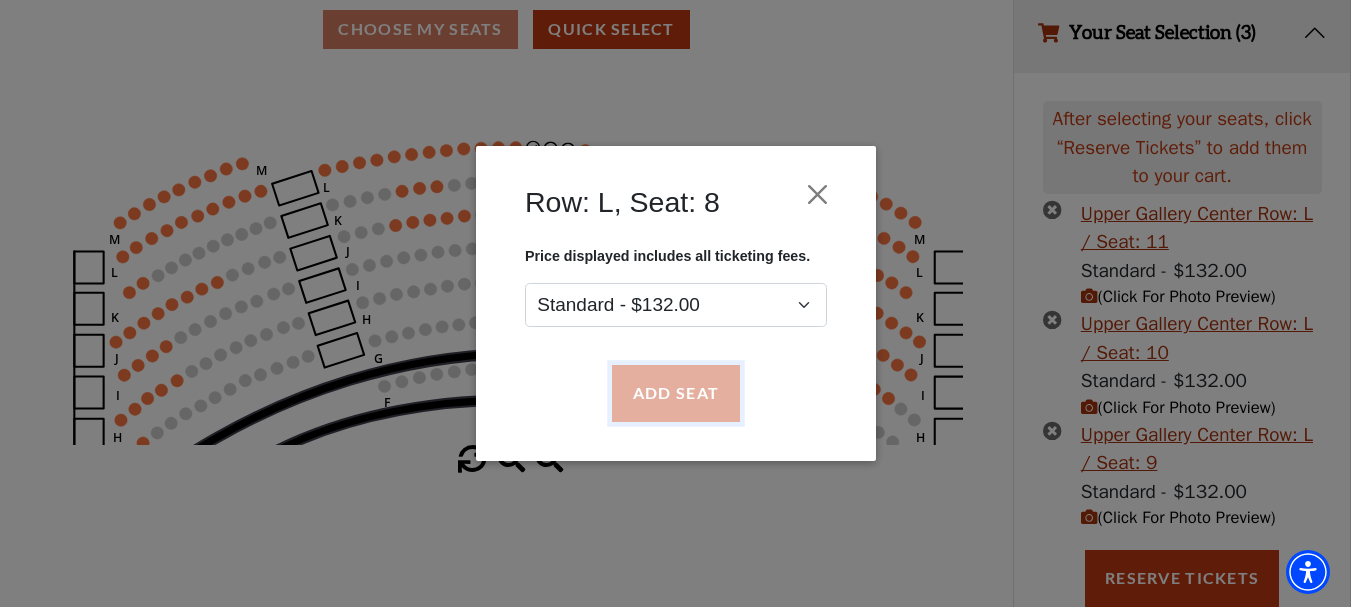 click on "Add Seat" at bounding box center (675, 394) 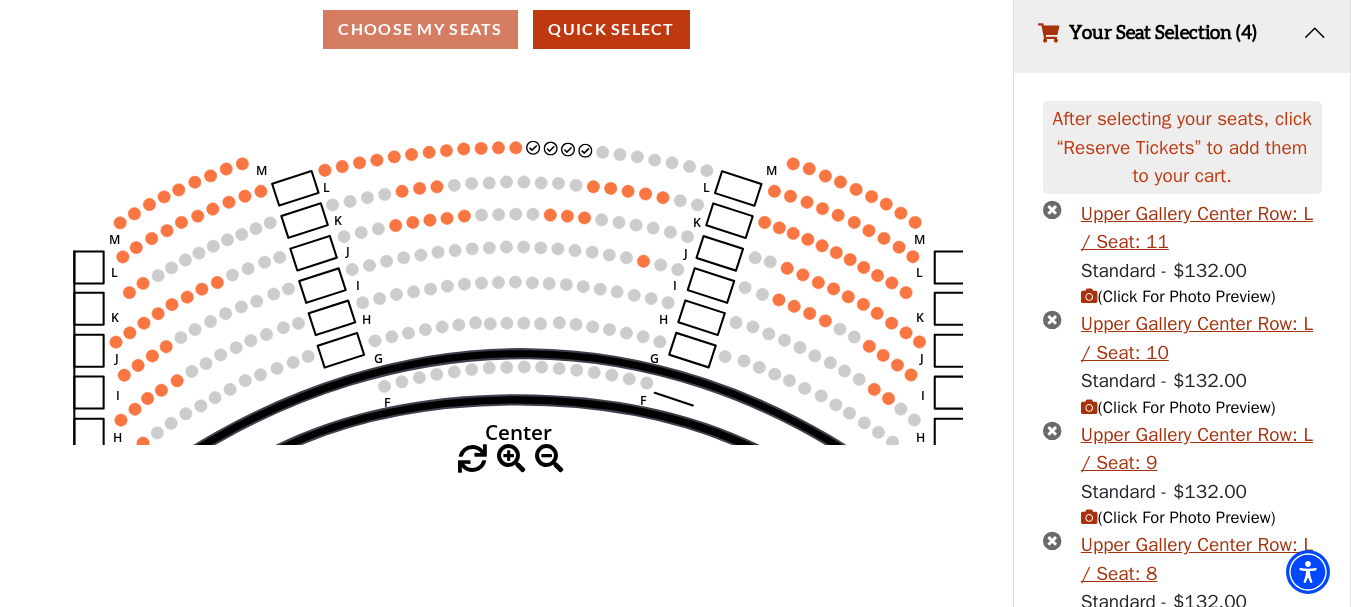 scroll, scrollTop: 293, scrollLeft: 0, axis: vertical 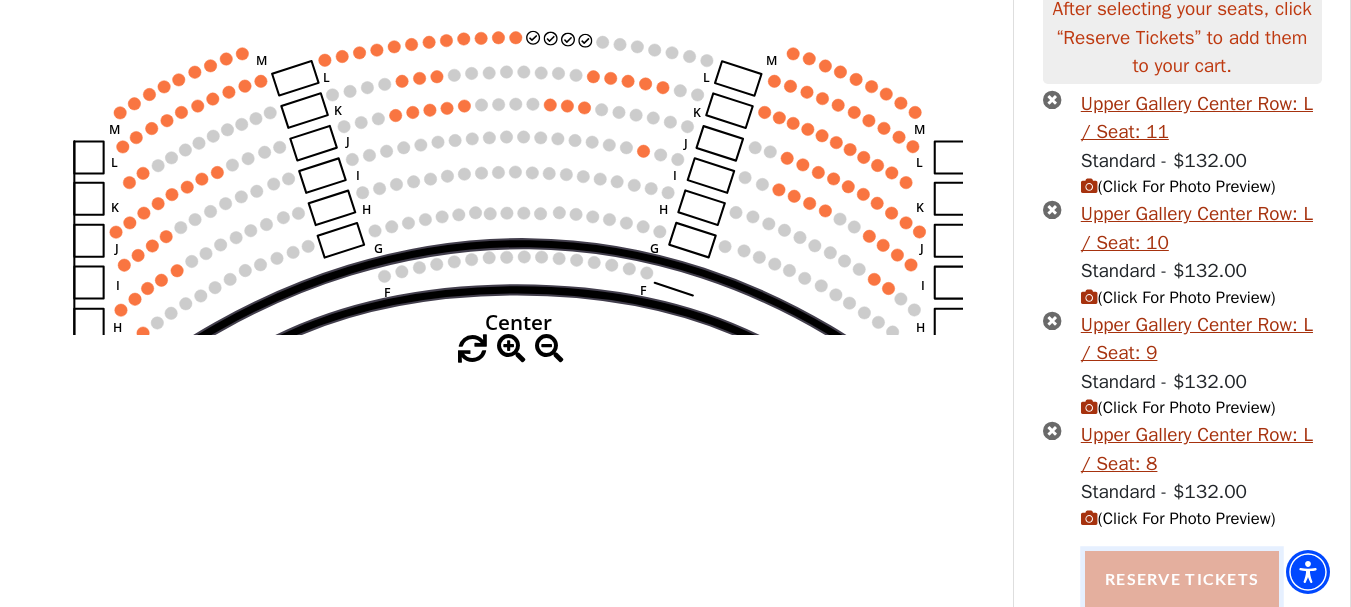 click on "Reserve Tickets" at bounding box center [1182, 579] 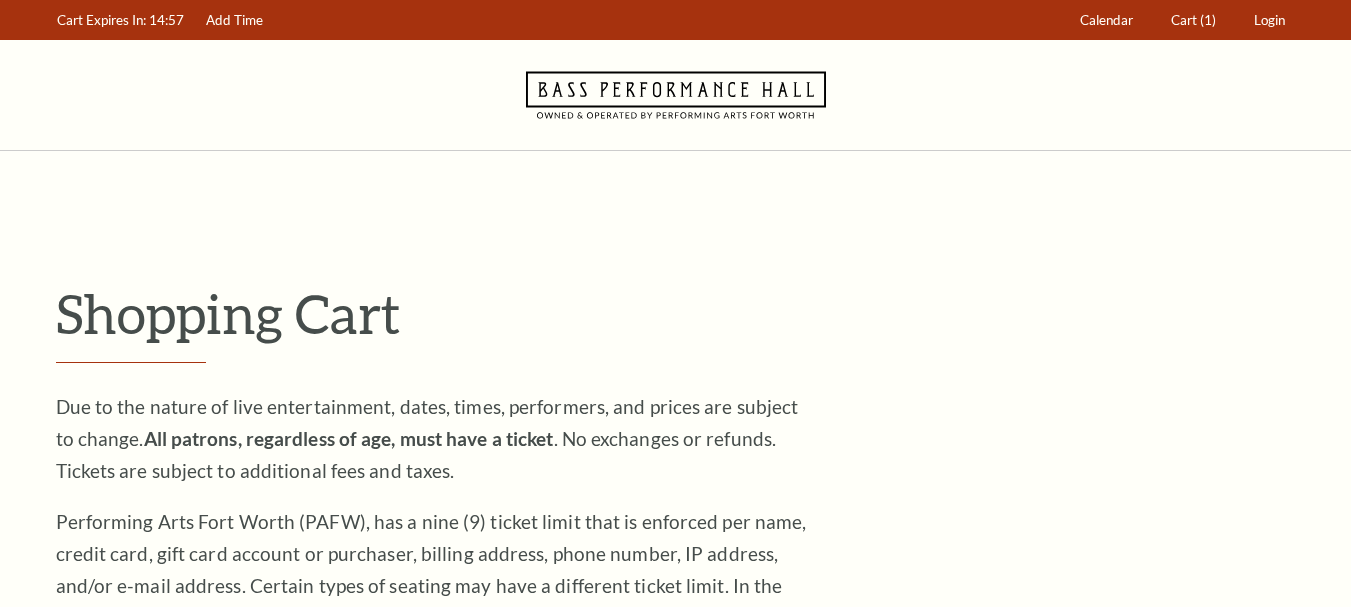 scroll, scrollTop: 0, scrollLeft: 0, axis: both 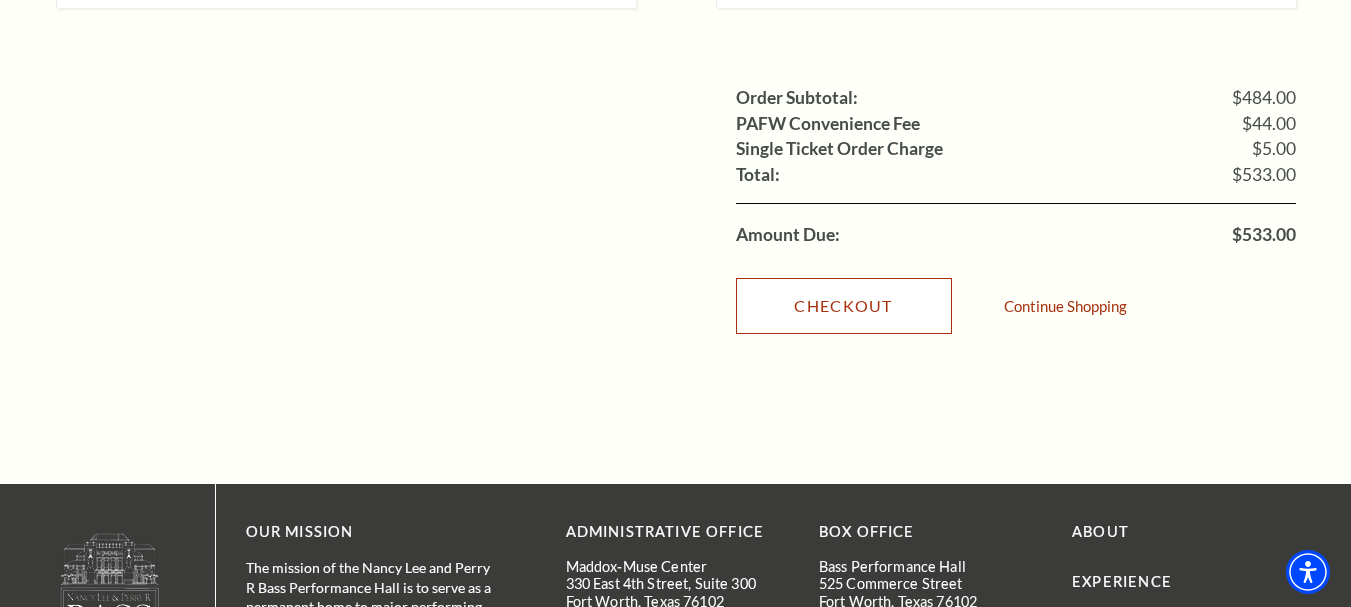 click on "Checkout" at bounding box center [844, 306] 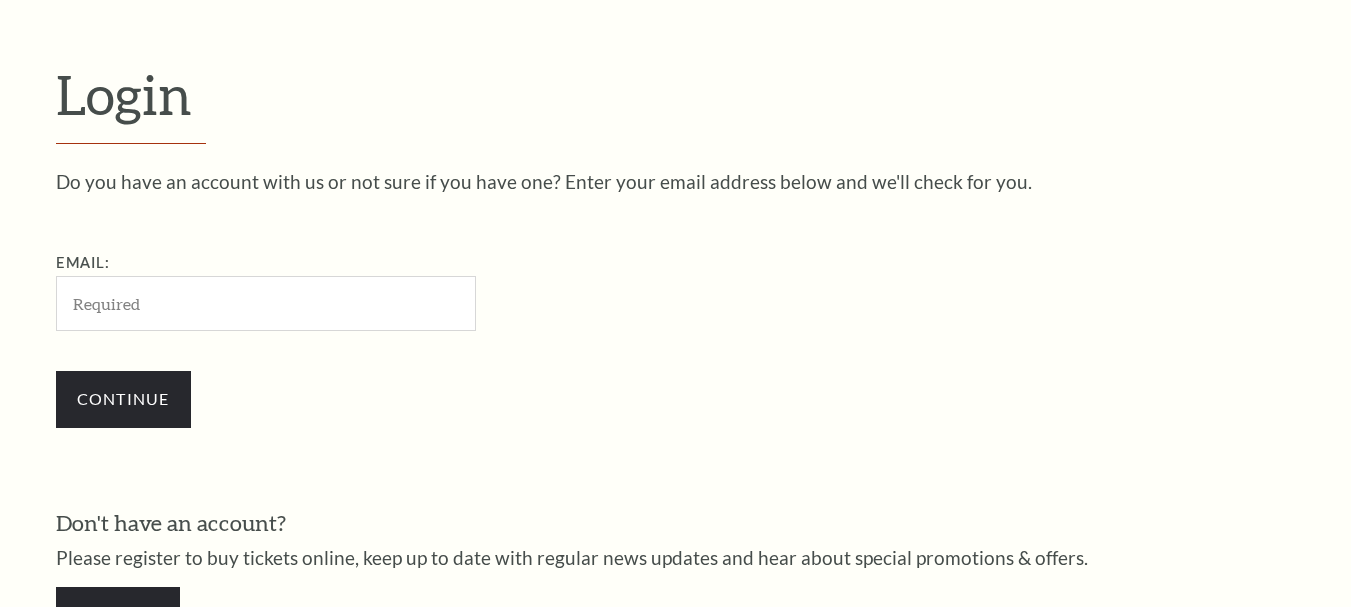 scroll, scrollTop: 557, scrollLeft: 0, axis: vertical 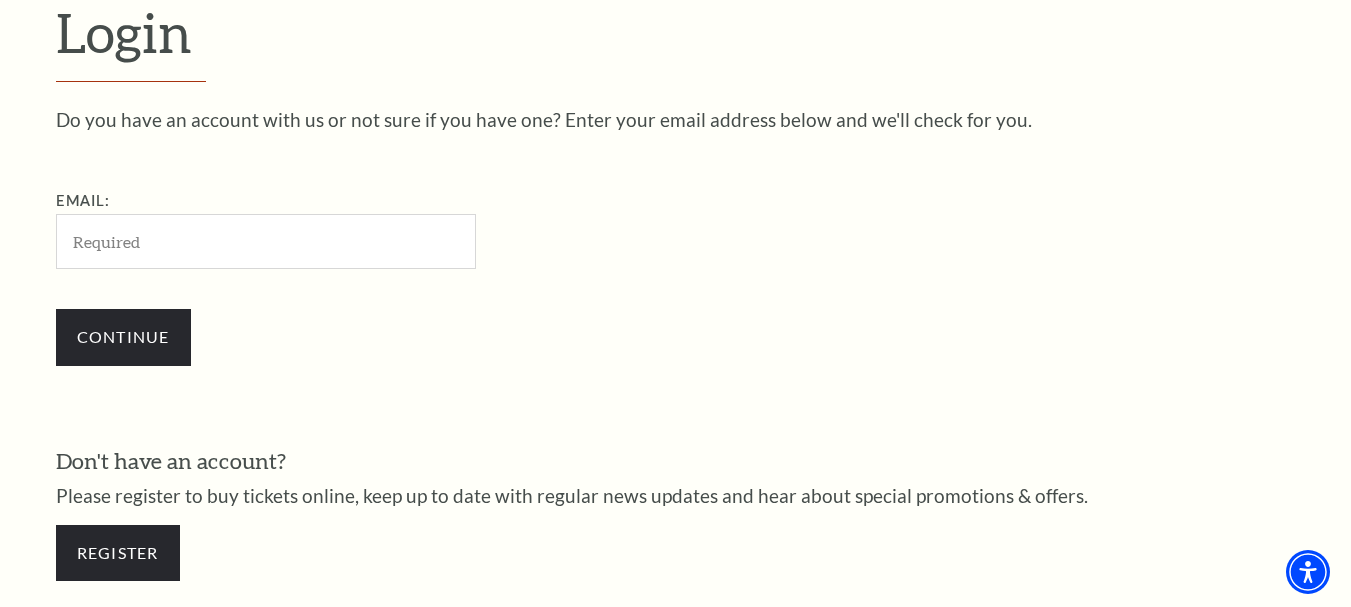 click on "Email:" at bounding box center [266, 241] 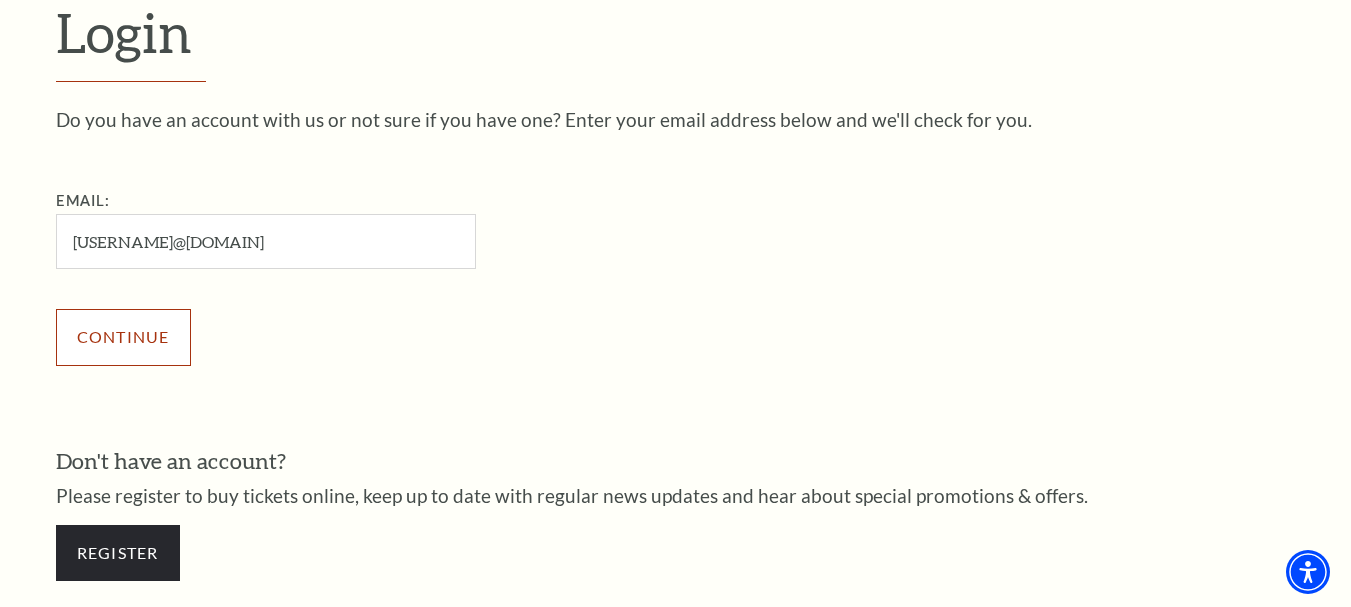 click on "Continue" at bounding box center [123, 337] 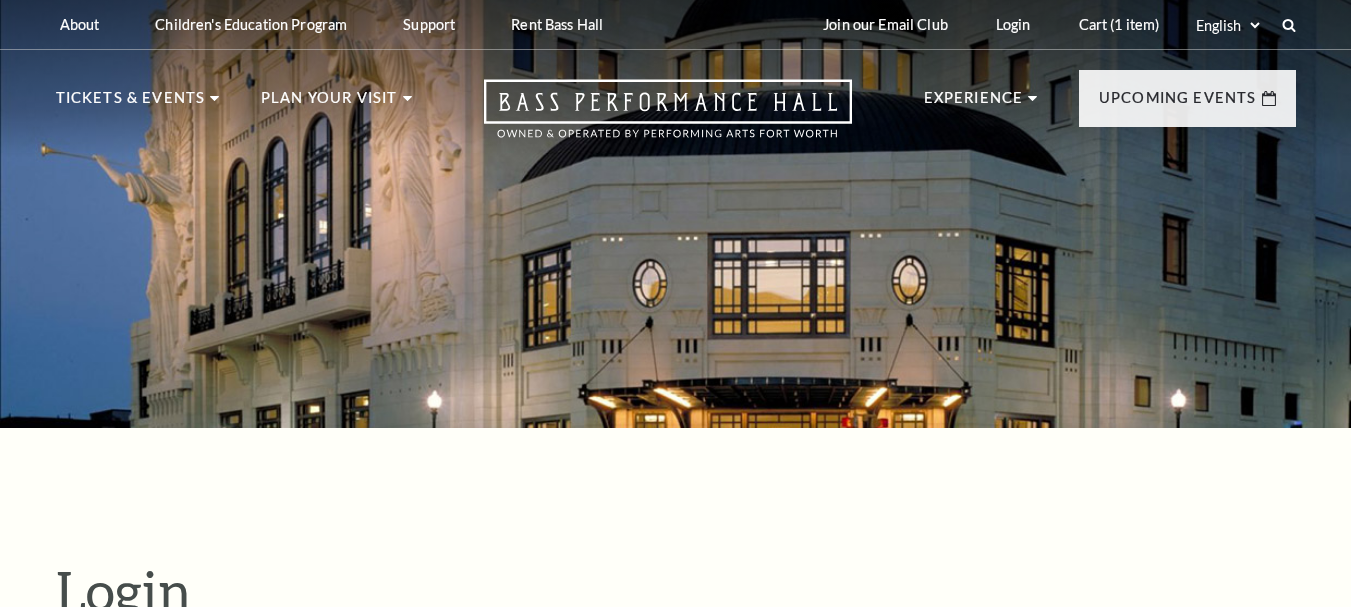 scroll, scrollTop: 515, scrollLeft: 0, axis: vertical 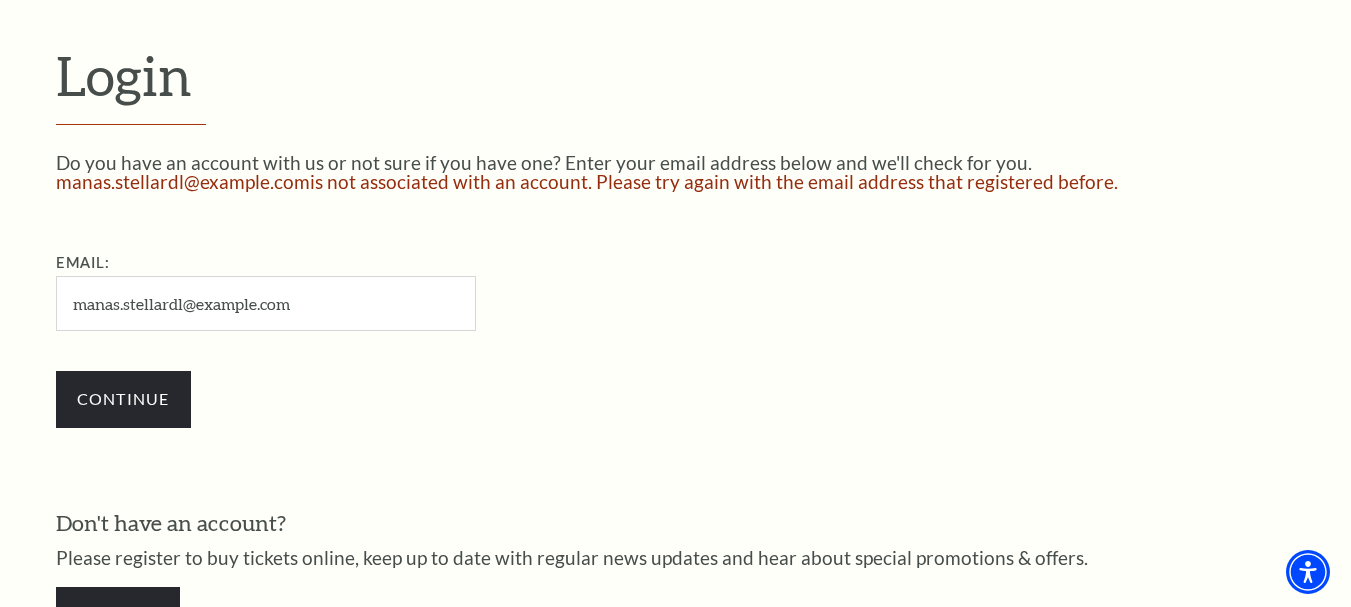 click on "[USERNAME]@[DOMAIN]" at bounding box center (266, 303) 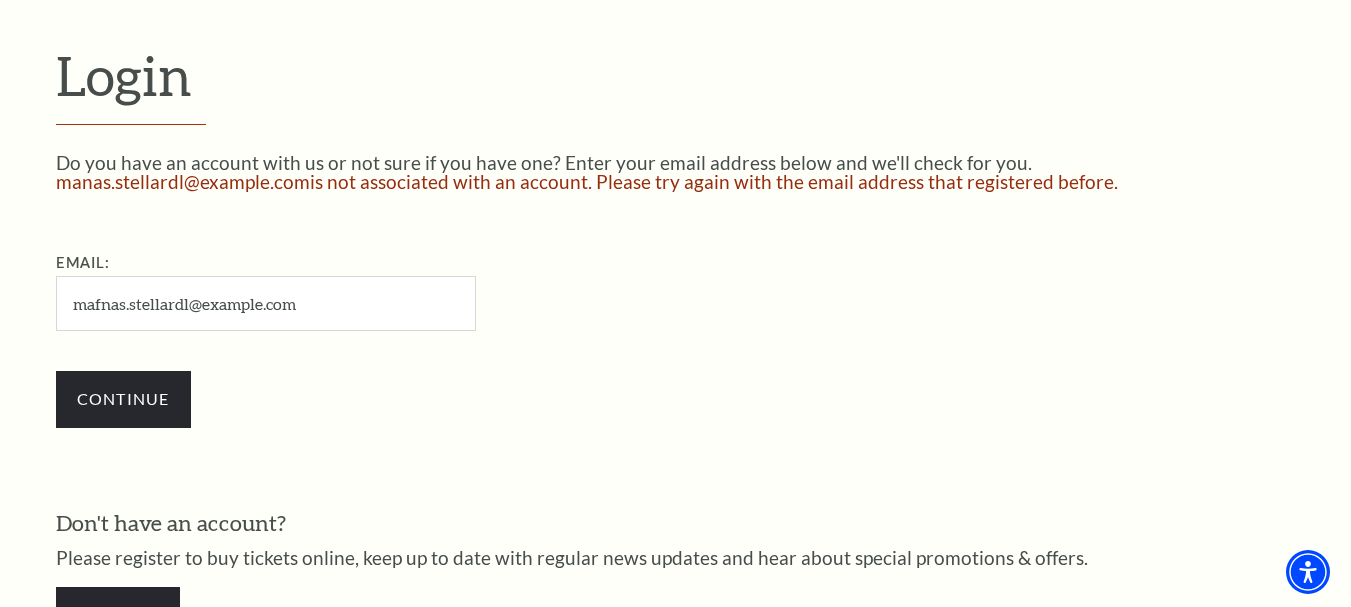 type on "mafnas.stellardl@gmail.com" 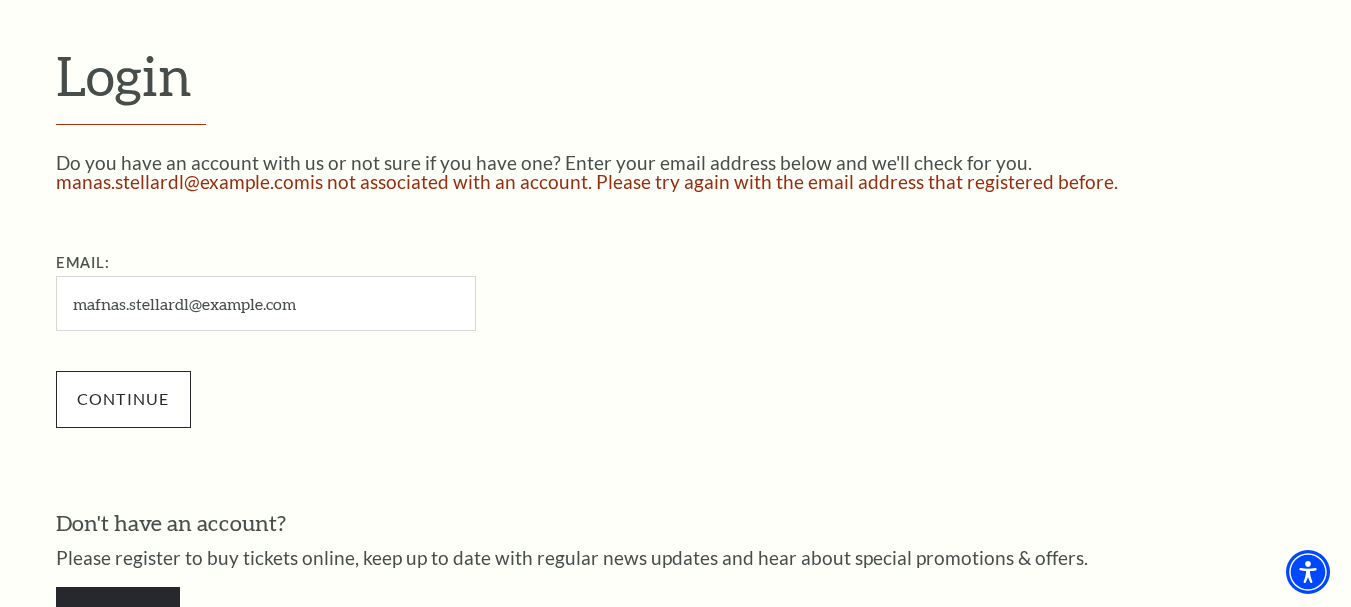 drag, startPoint x: 90, startPoint y: 359, endPoint x: 98, endPoint y: 388, distance: 30.083218 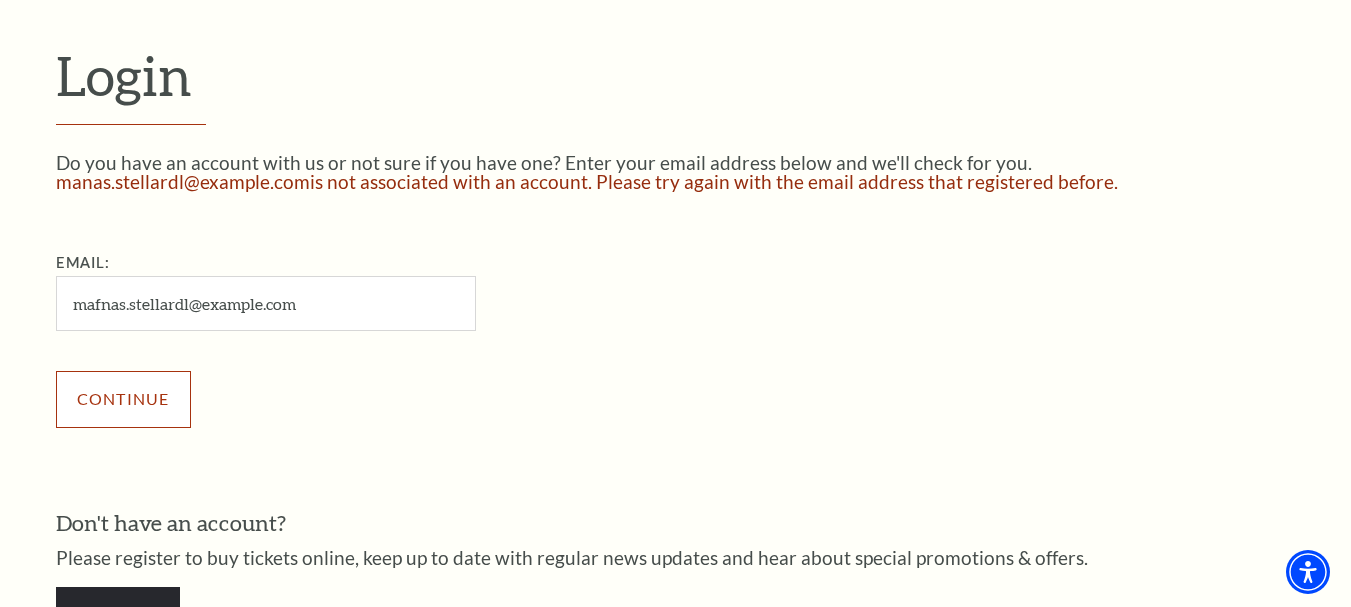 click on "Continue" at bounding box center [123, 399] 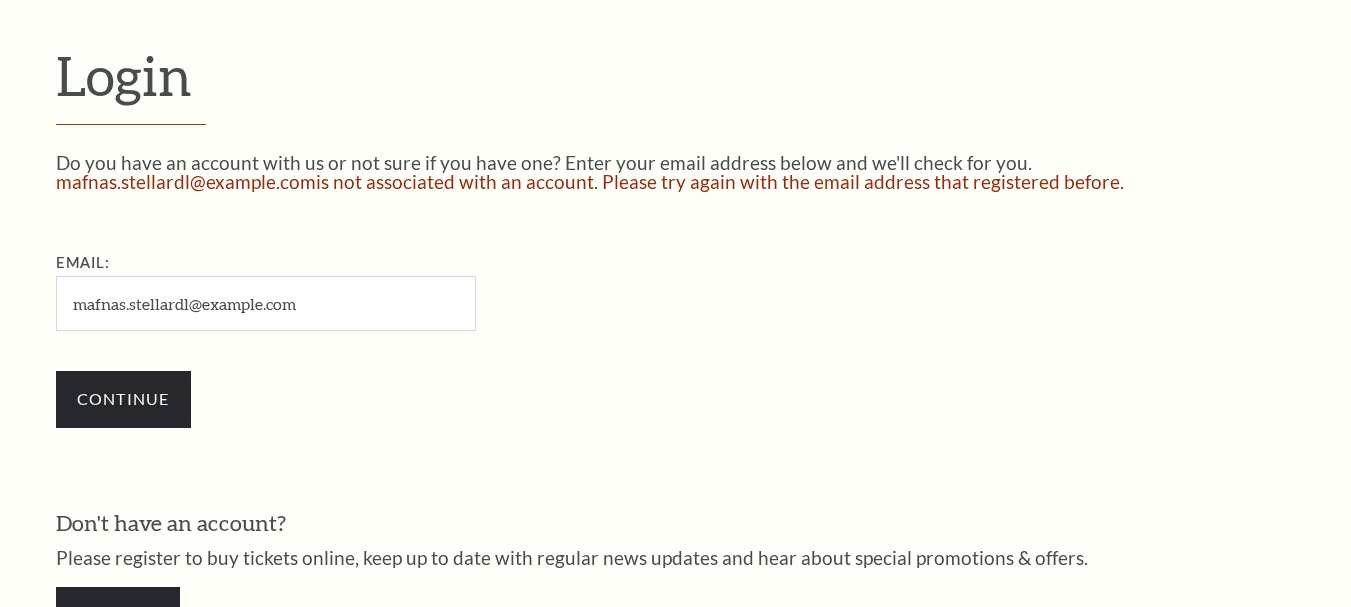 scroll, scrollTop: 515, scrollLeft: 0, axis: vertical 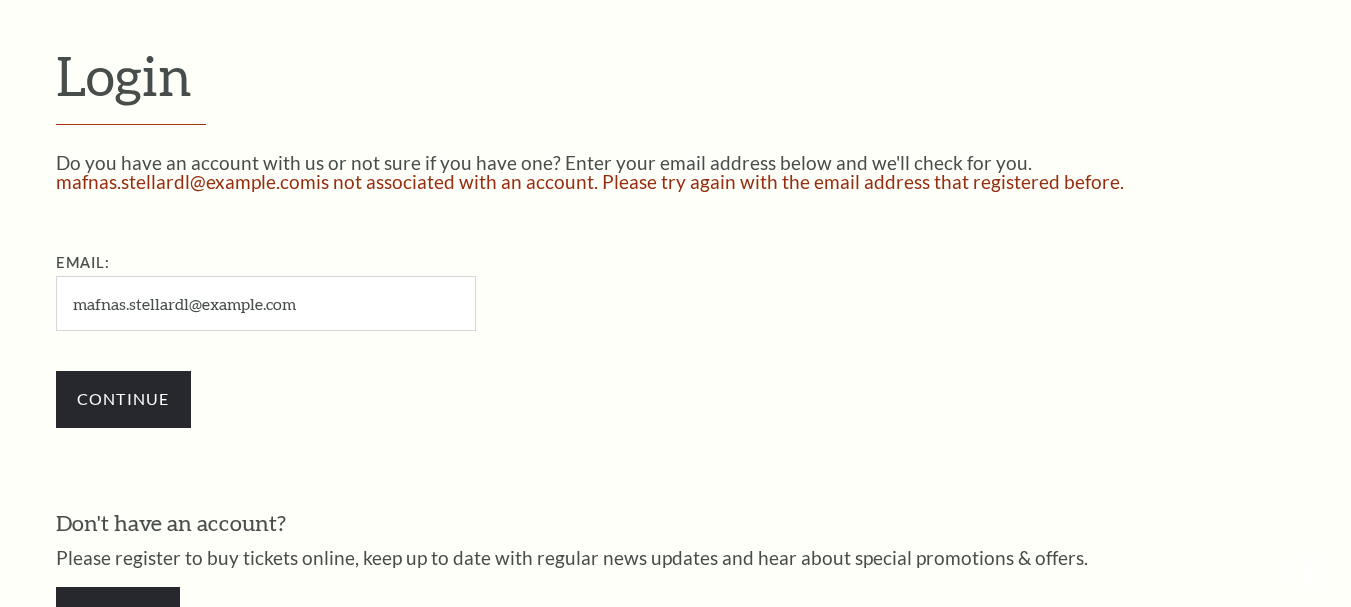 click on "mafnas.stellardl@example.com" at bounding box center (266, 303) 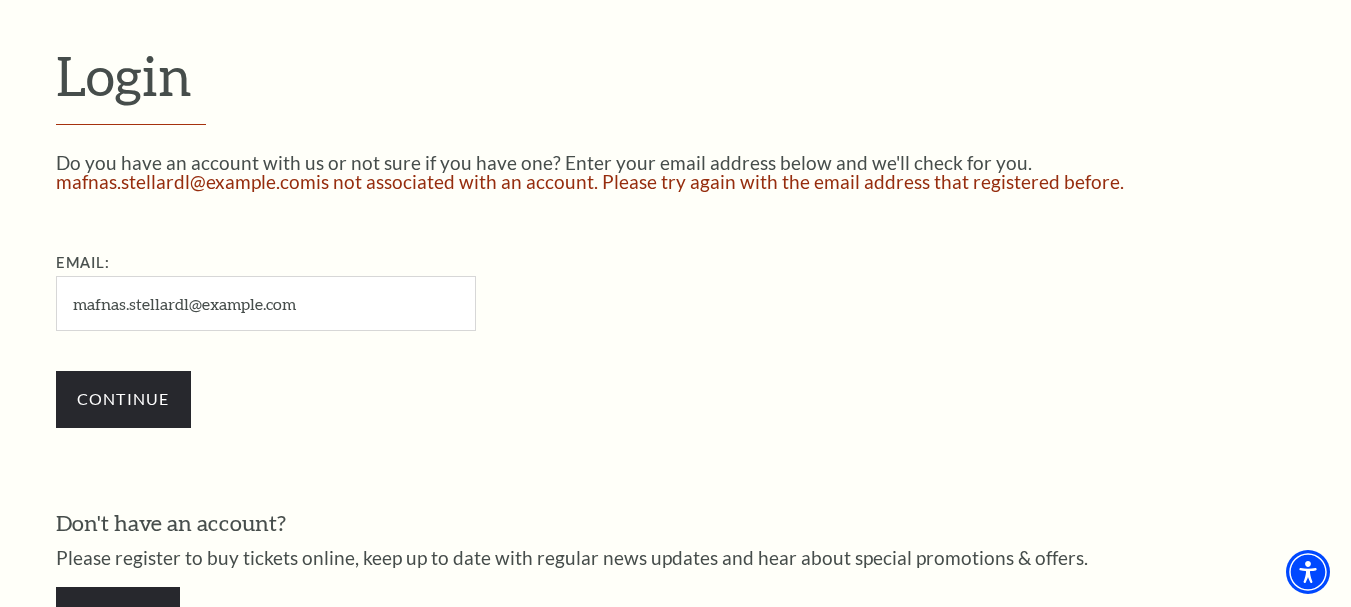click on "mafnas.stellardl@example.com" at bounding box center (266, 303) 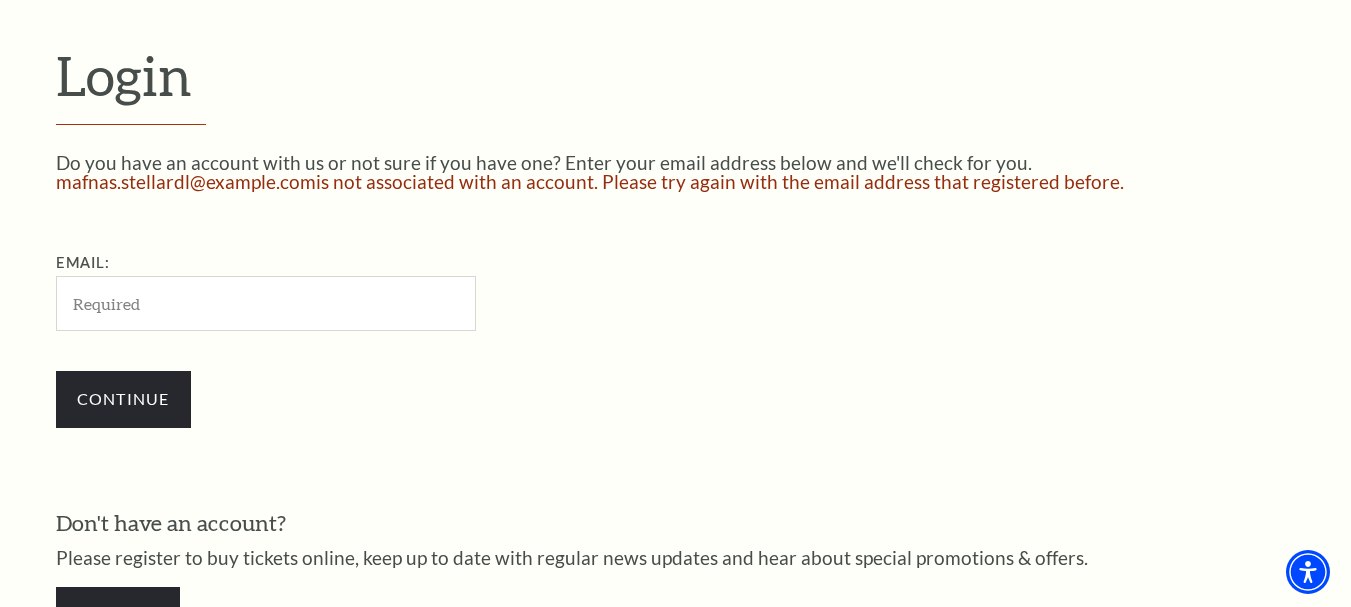 click on "Email:" at bounding box center [266, 303] 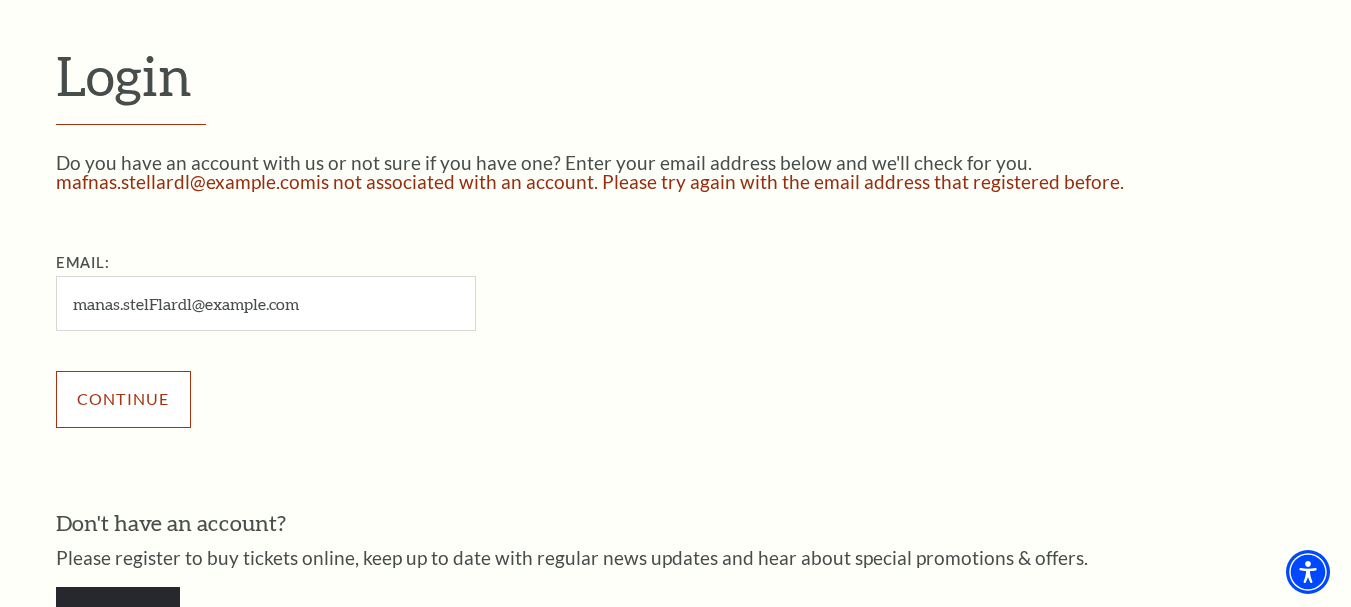 click on "Continue" at bounding box center [123, 399] 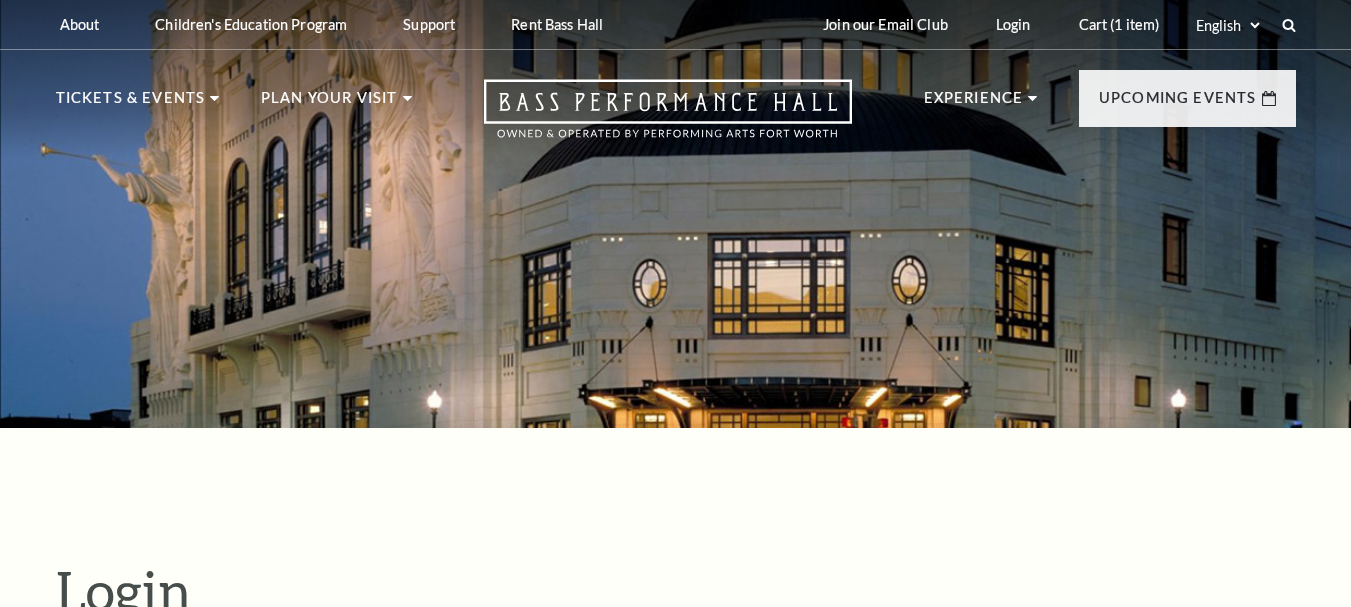 scroll, scrollTop: 515, scrollLeft: 0, axis: vertical 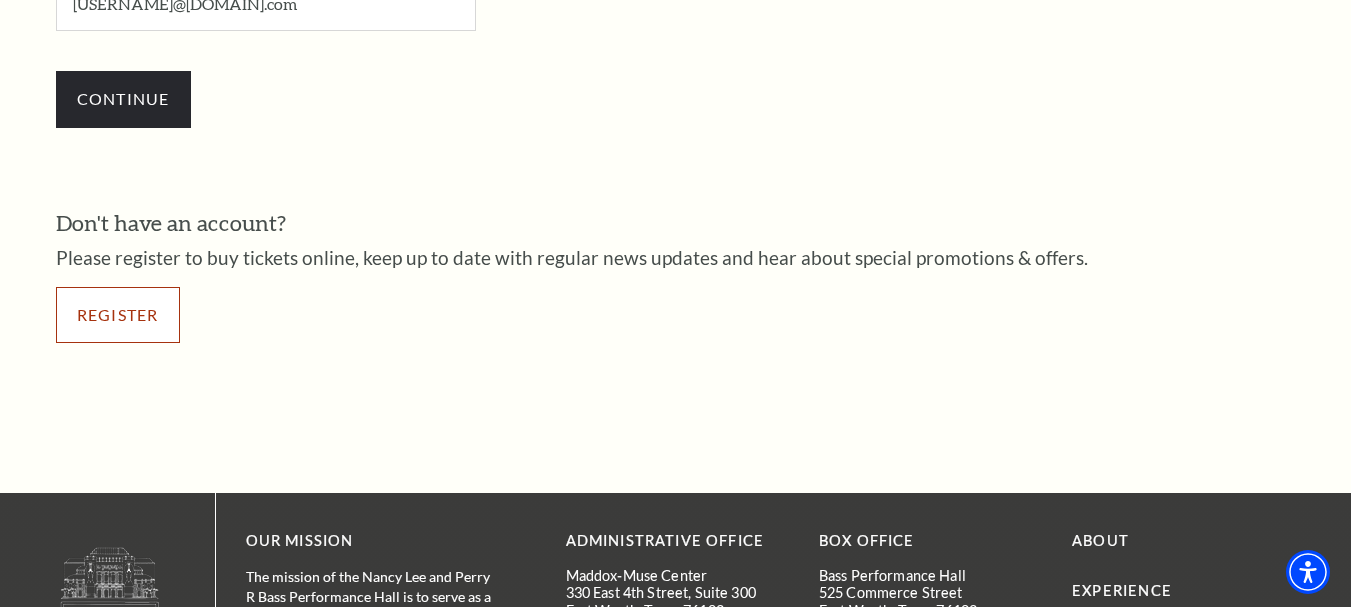 click on "Register" at bounding box center (118, 315) 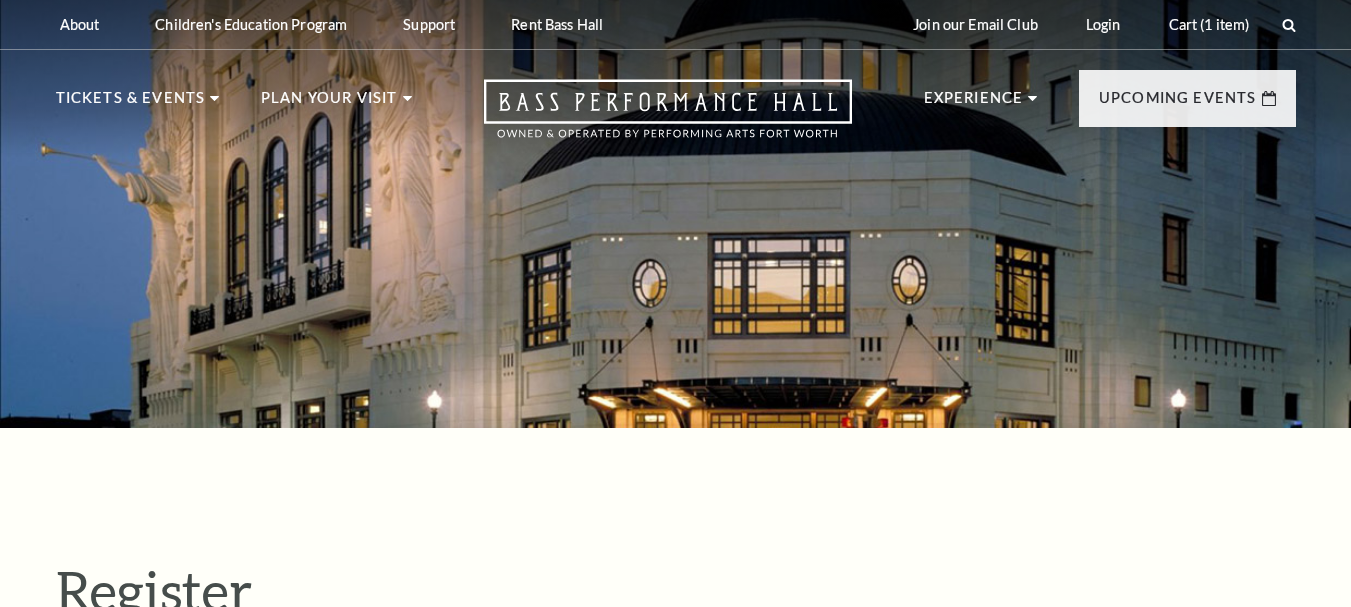 select on "1" 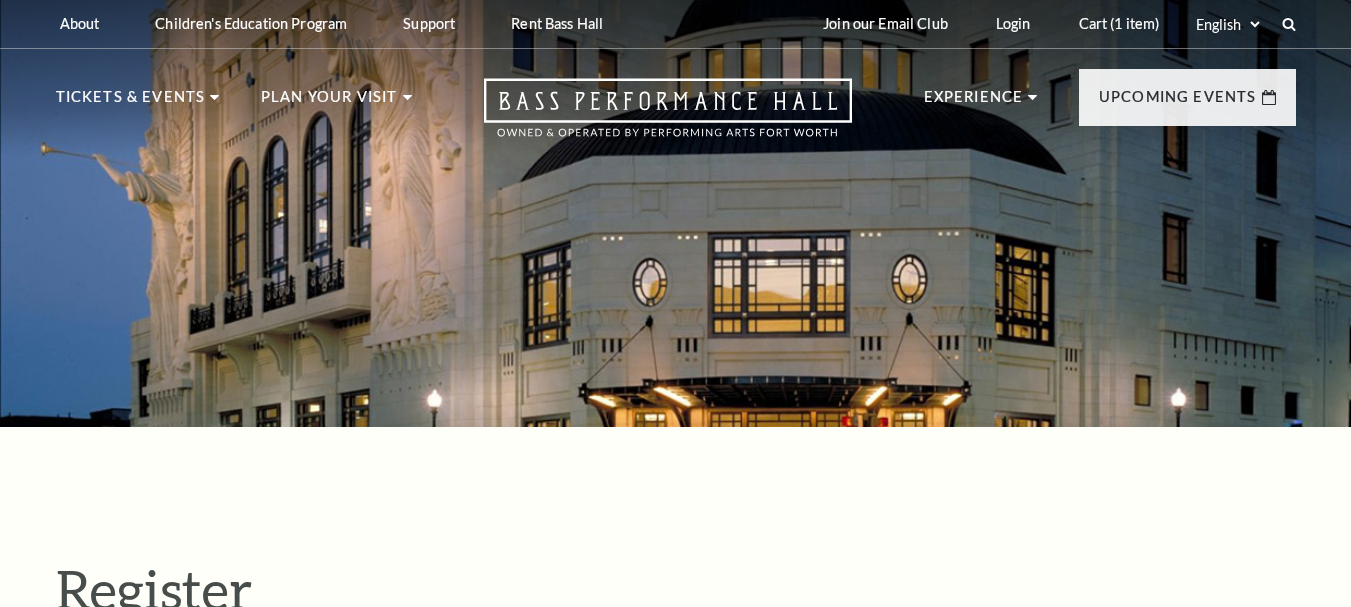 scroll, scrollTop: 0, scrollLeft: 0, axis: both 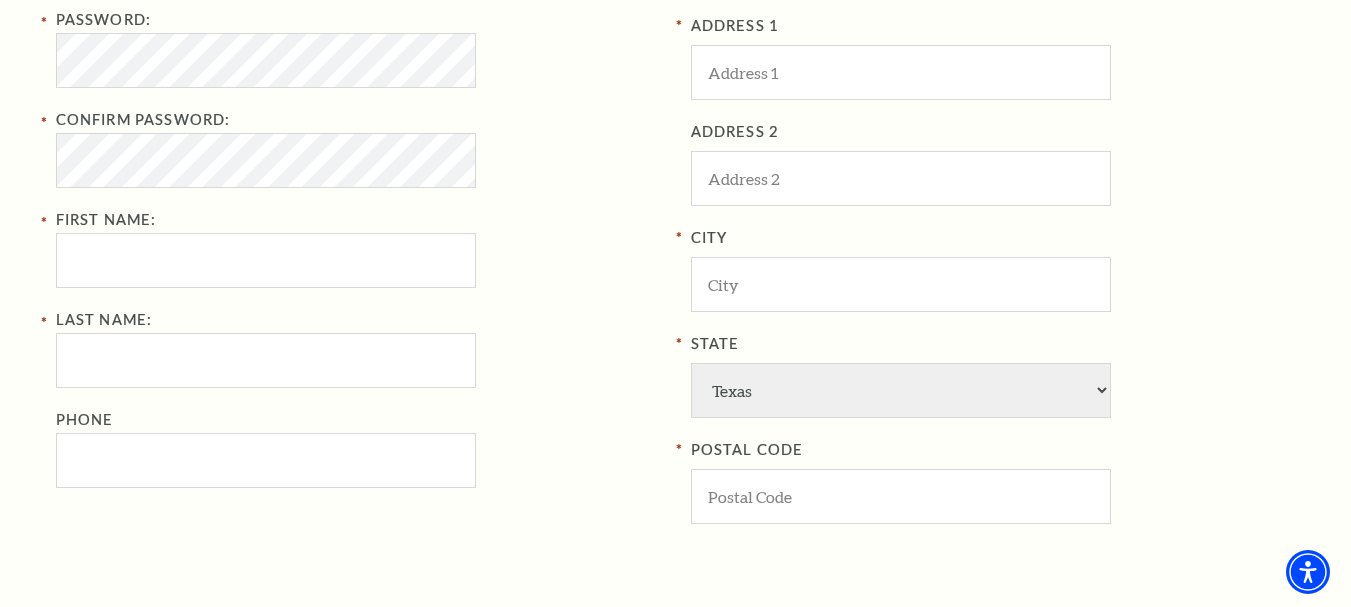 type on "mastellardl@gmail.com" 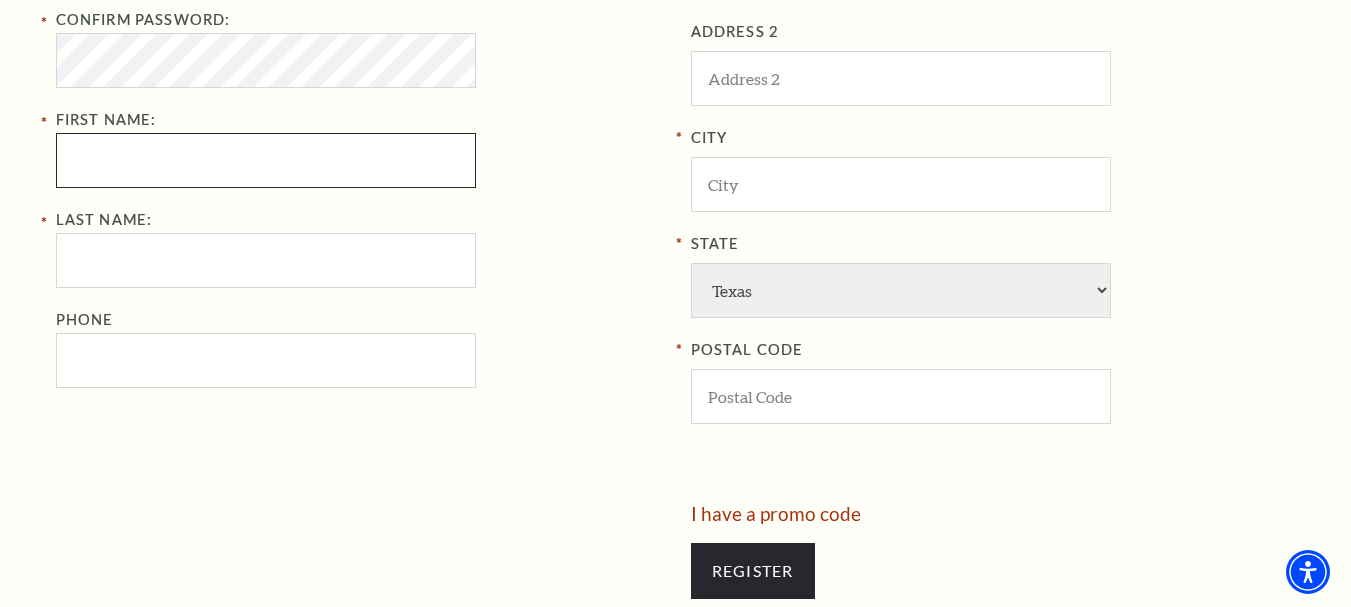scroll, scrollTop: 897, scrollLeft: 0, axis: vertical 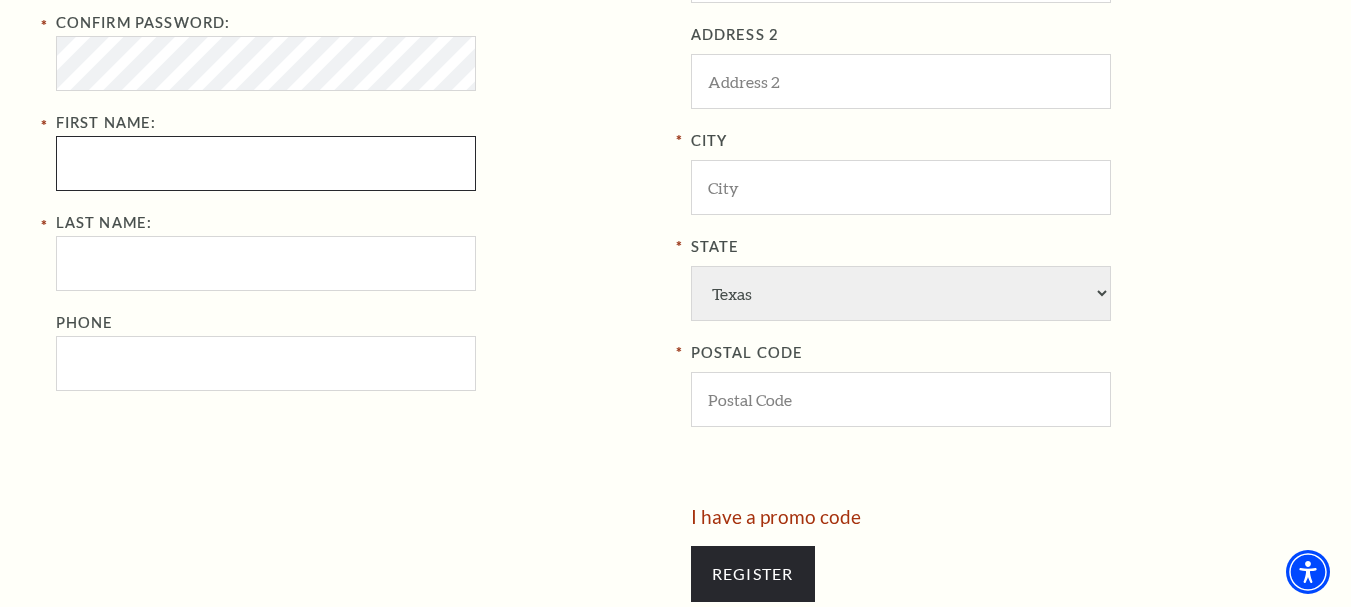 click on "First Name:" at bounding box center [266, 163] 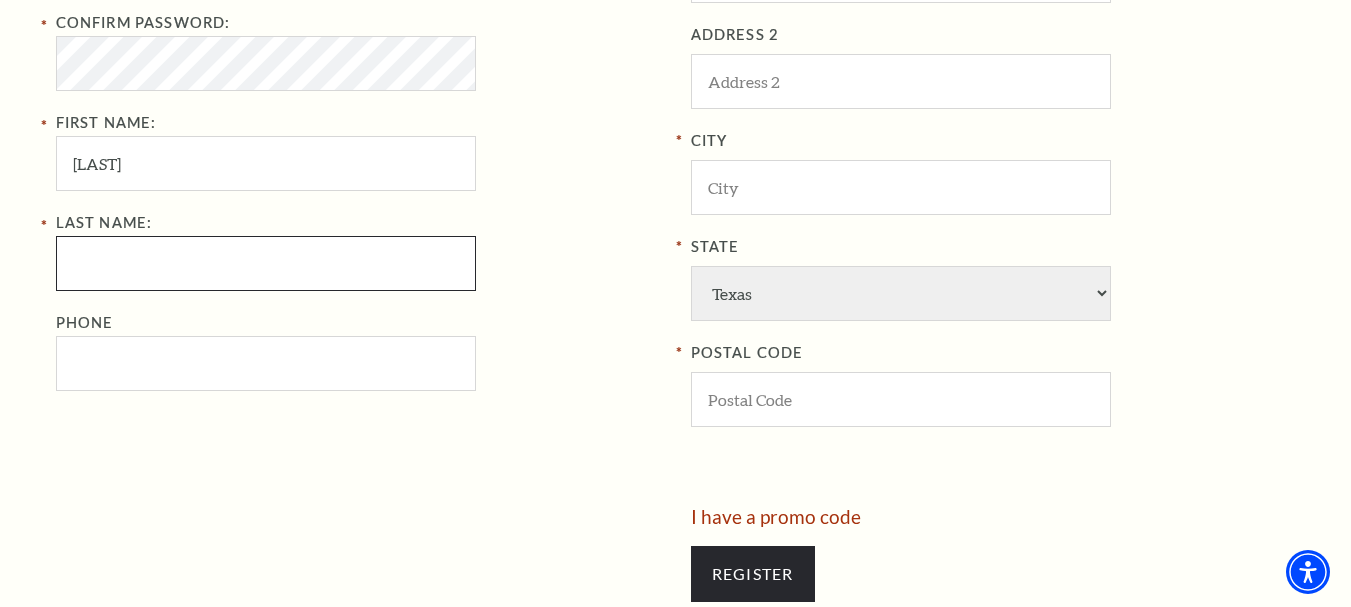 type on "behera" 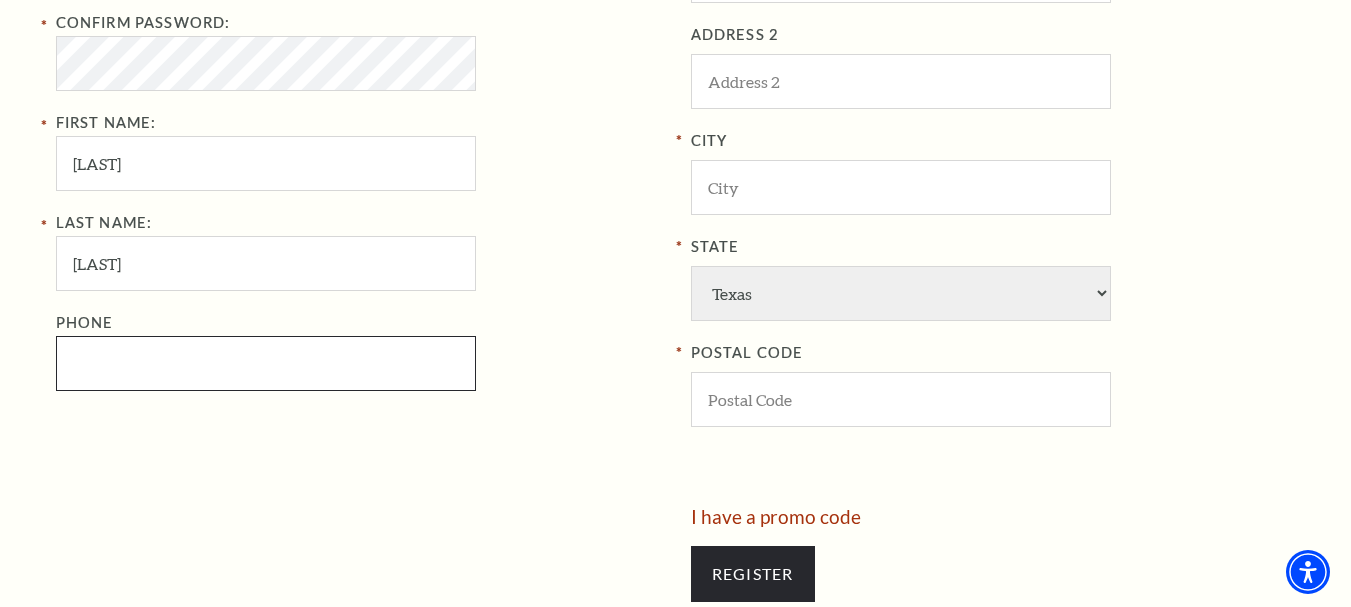 type on "7326005115" 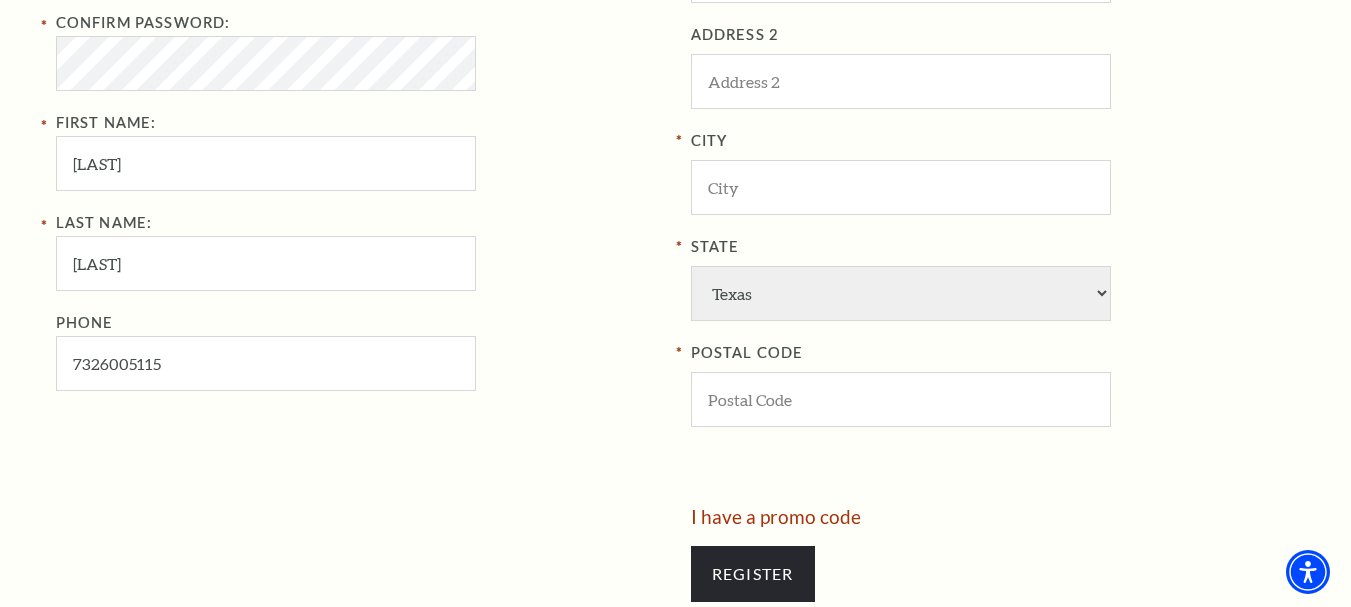 select on "125" 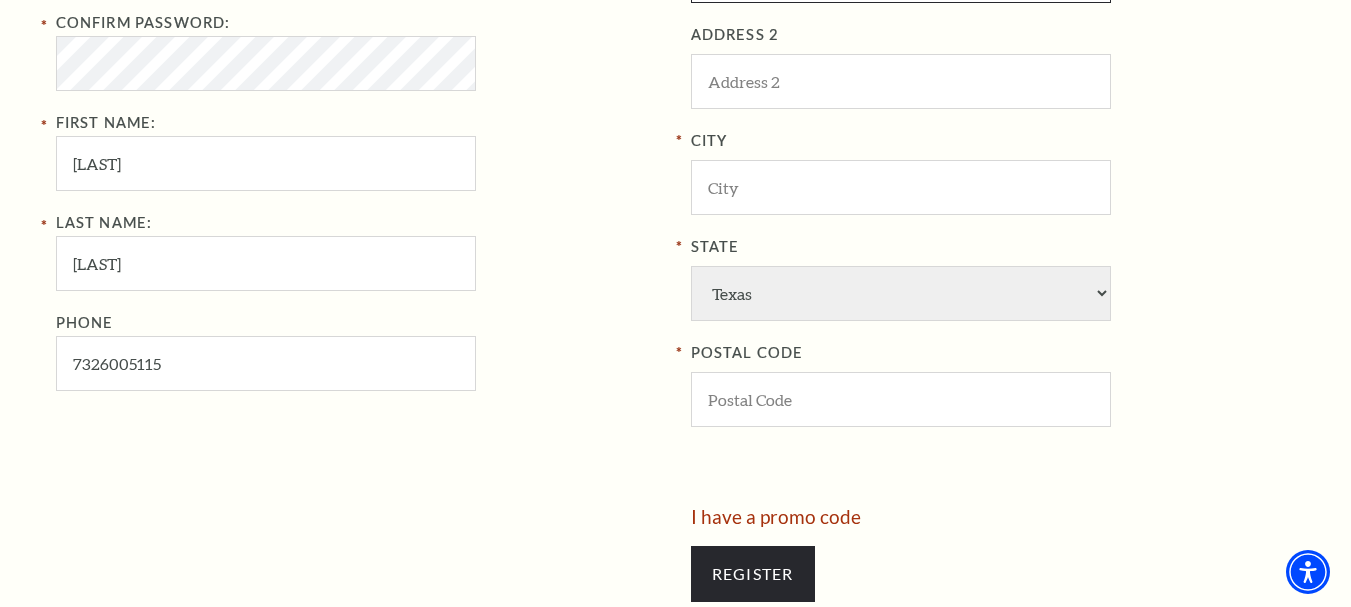 type on "USA" 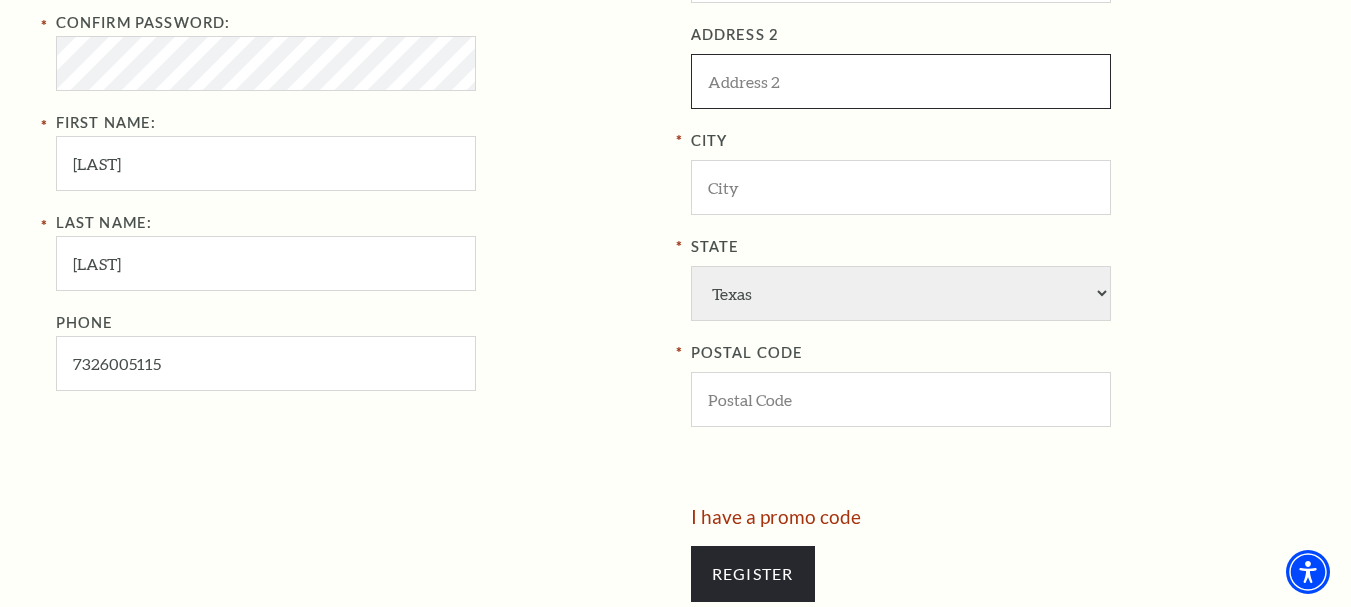 type on "USA" 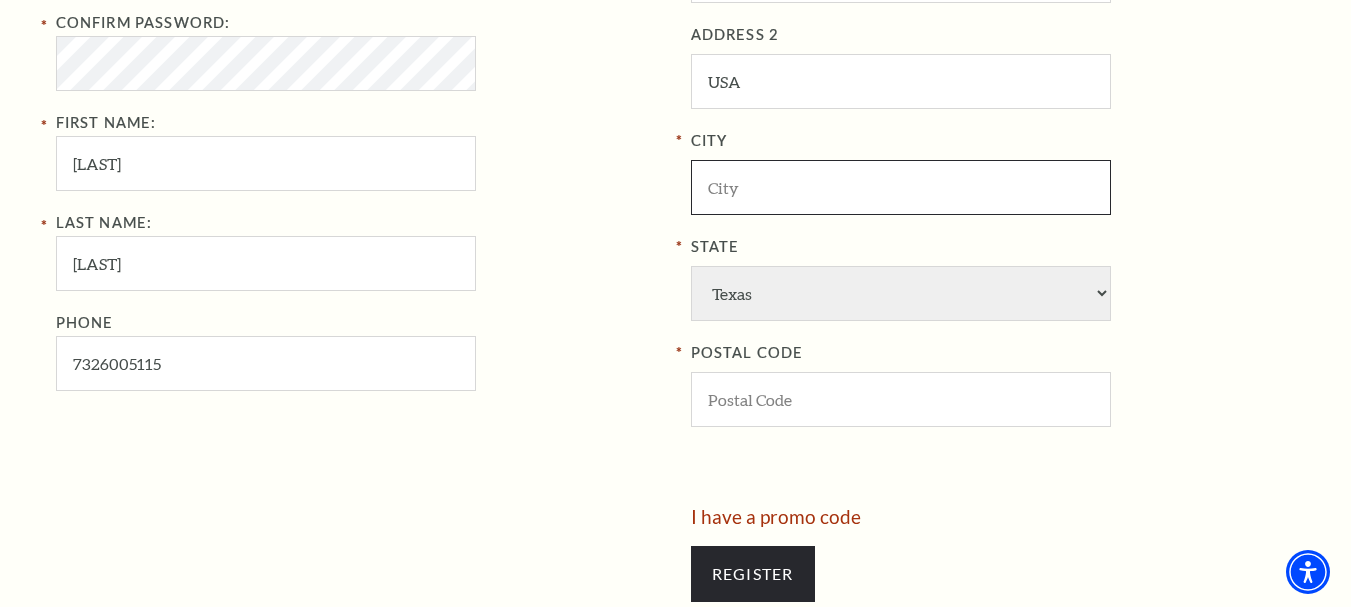 type on "MEXICO" 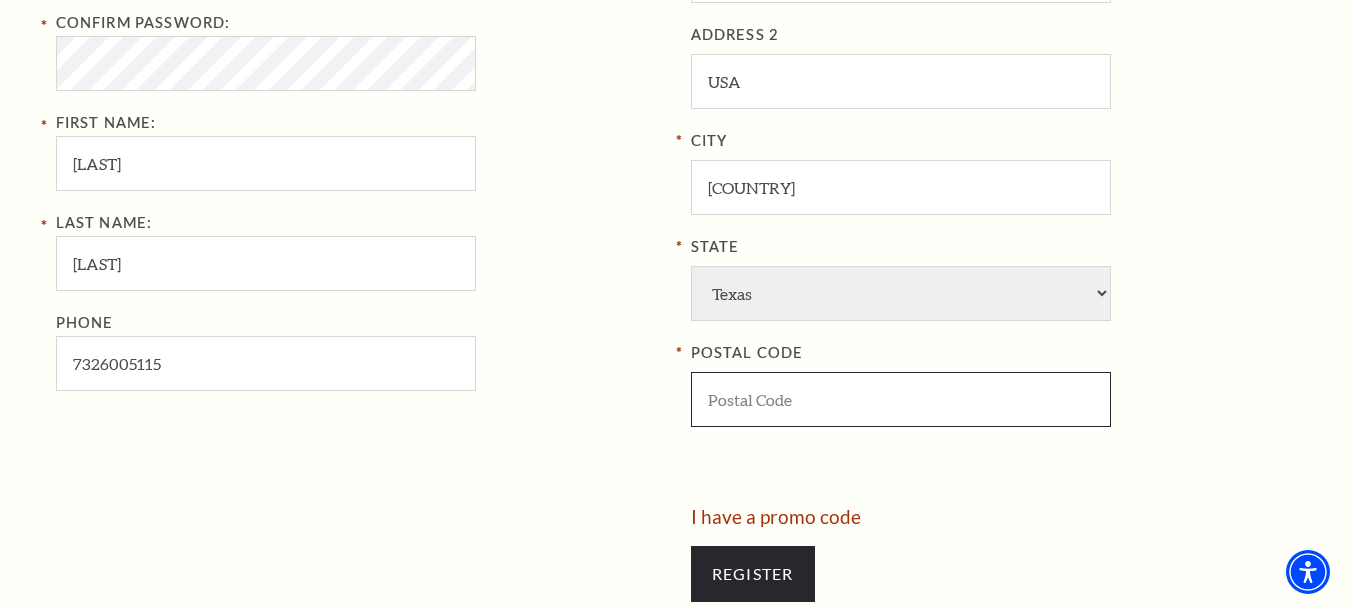 type on "97035" 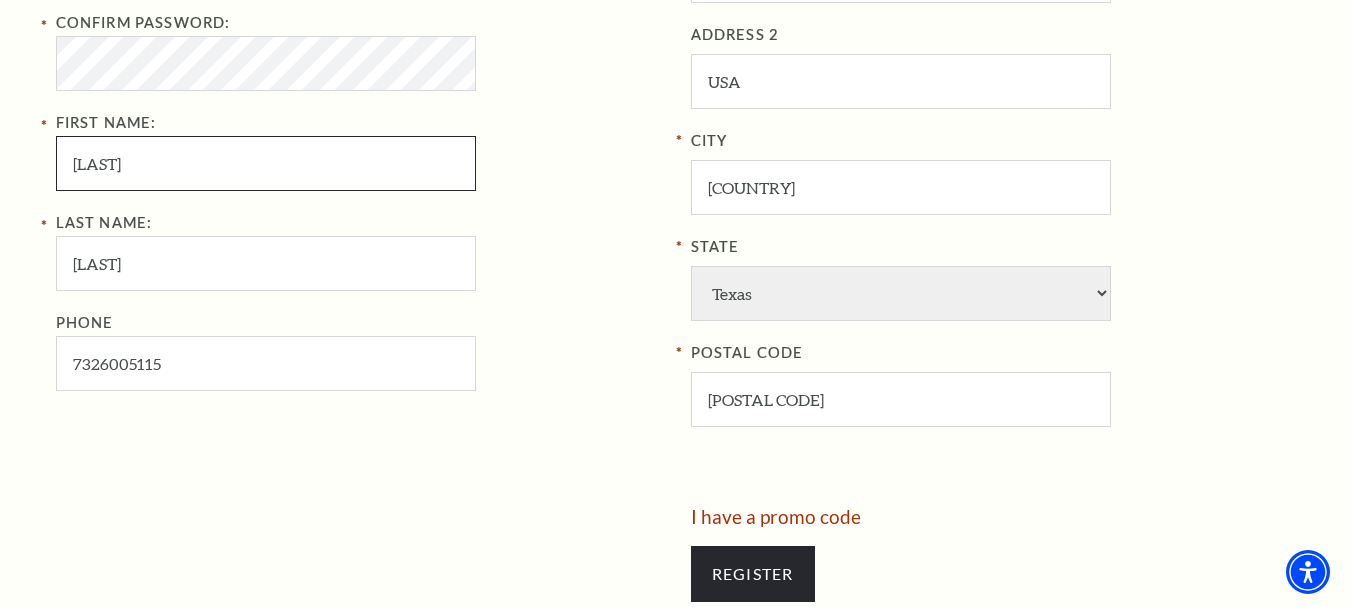 type on "732-600-5115" 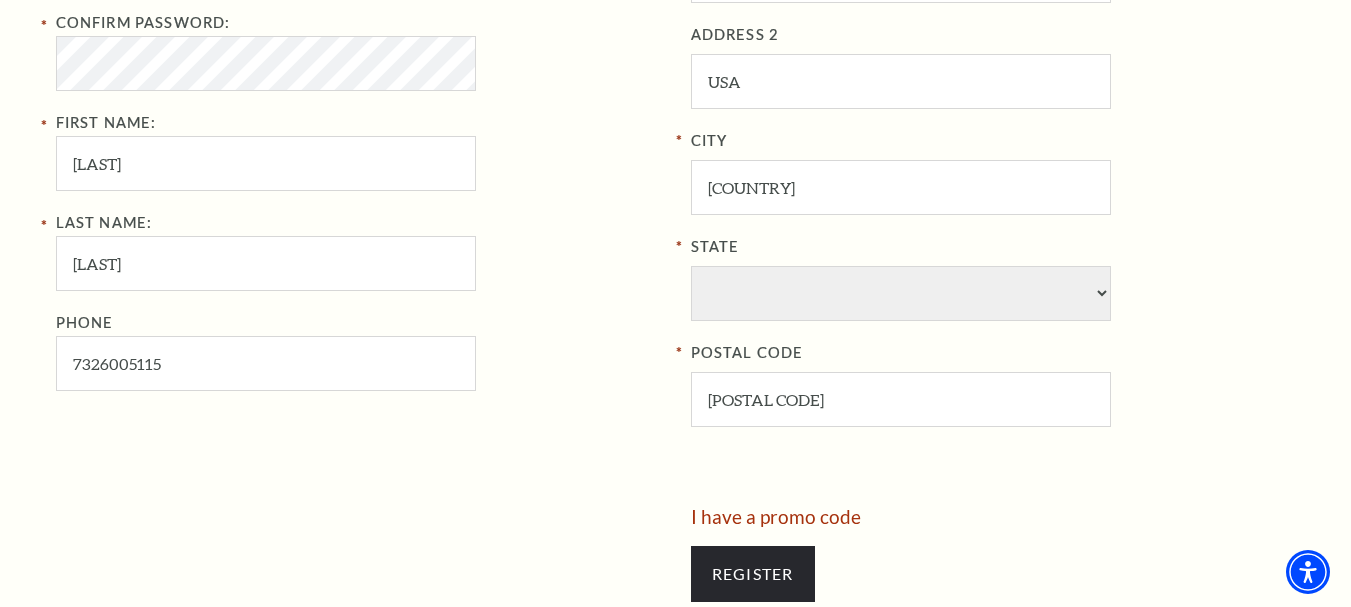 type on "732-600-5115" 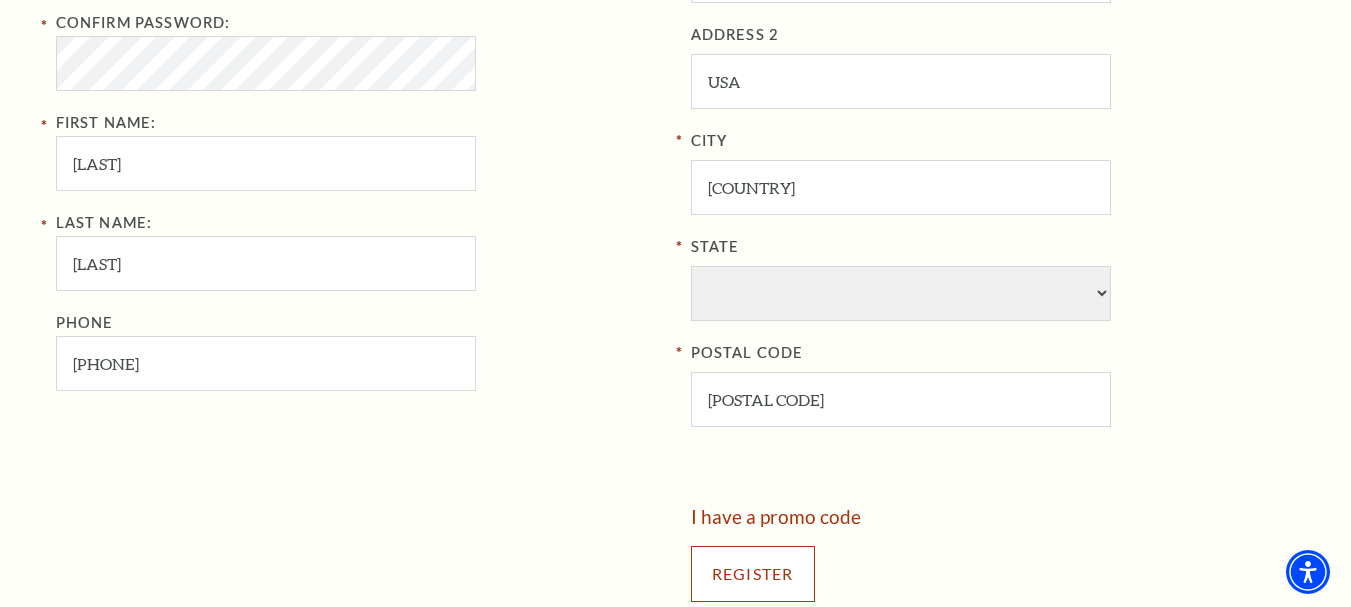 click on "Register" at bounding box center (753, 574) 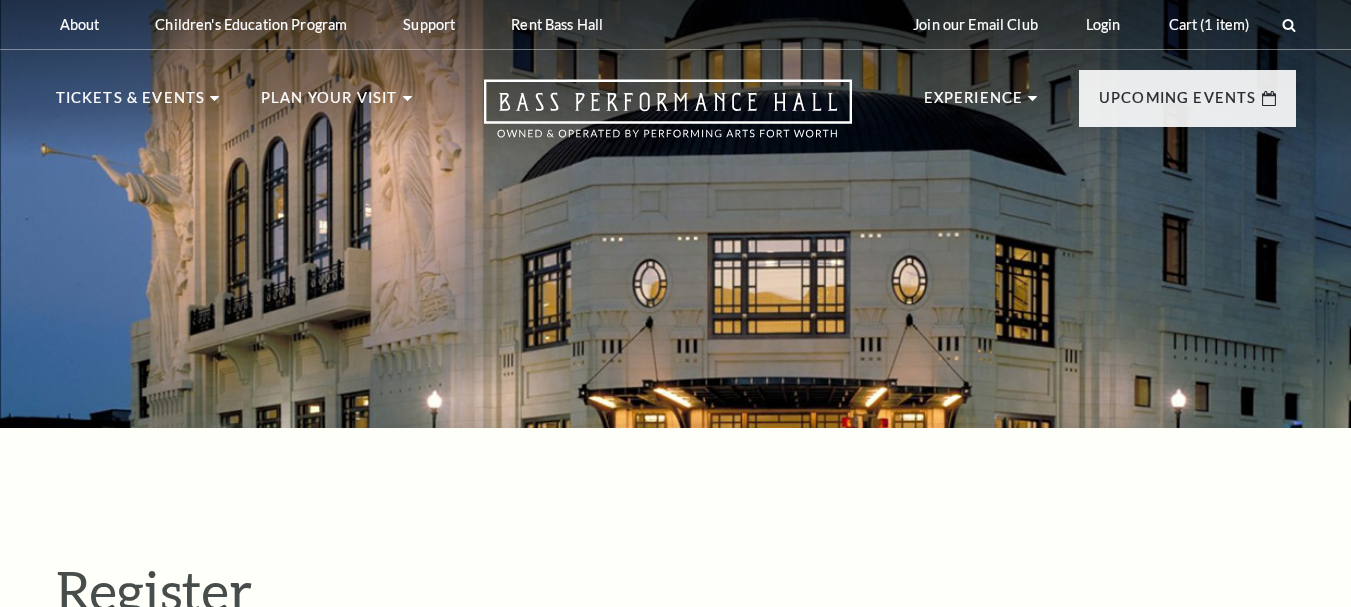 scroll, scrollTop: 0, scrollLeft: 0, axis: both 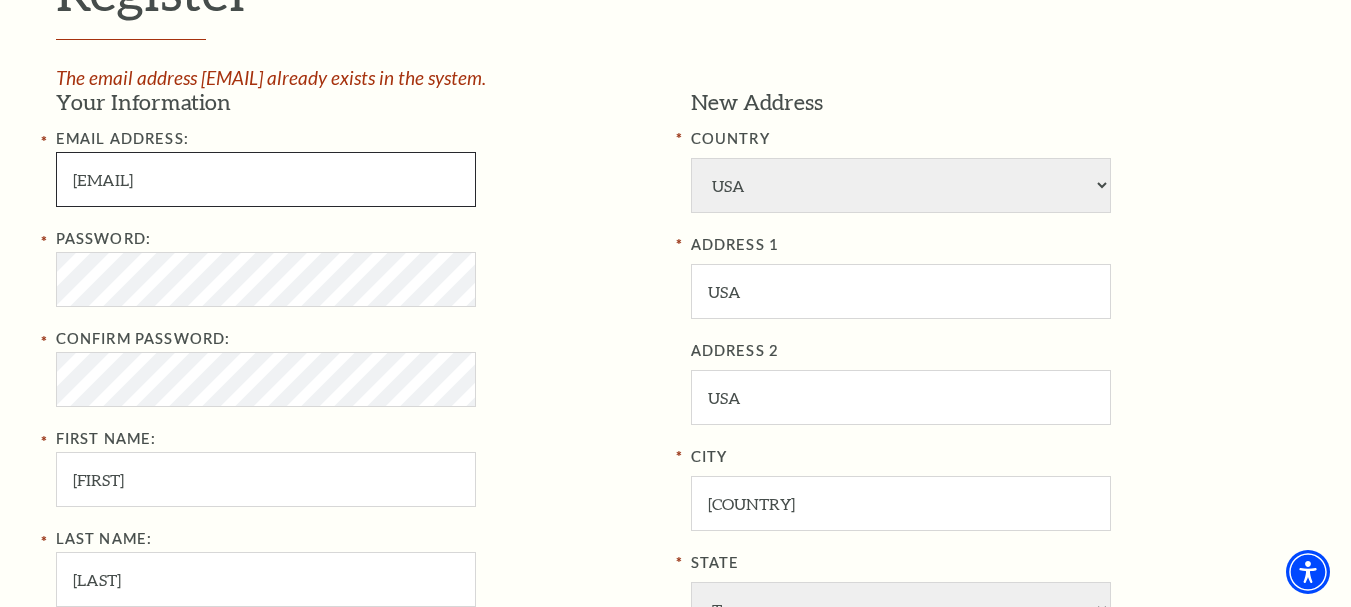 click on "mastellardl@gmail.com" at bounding box center [266, 179] 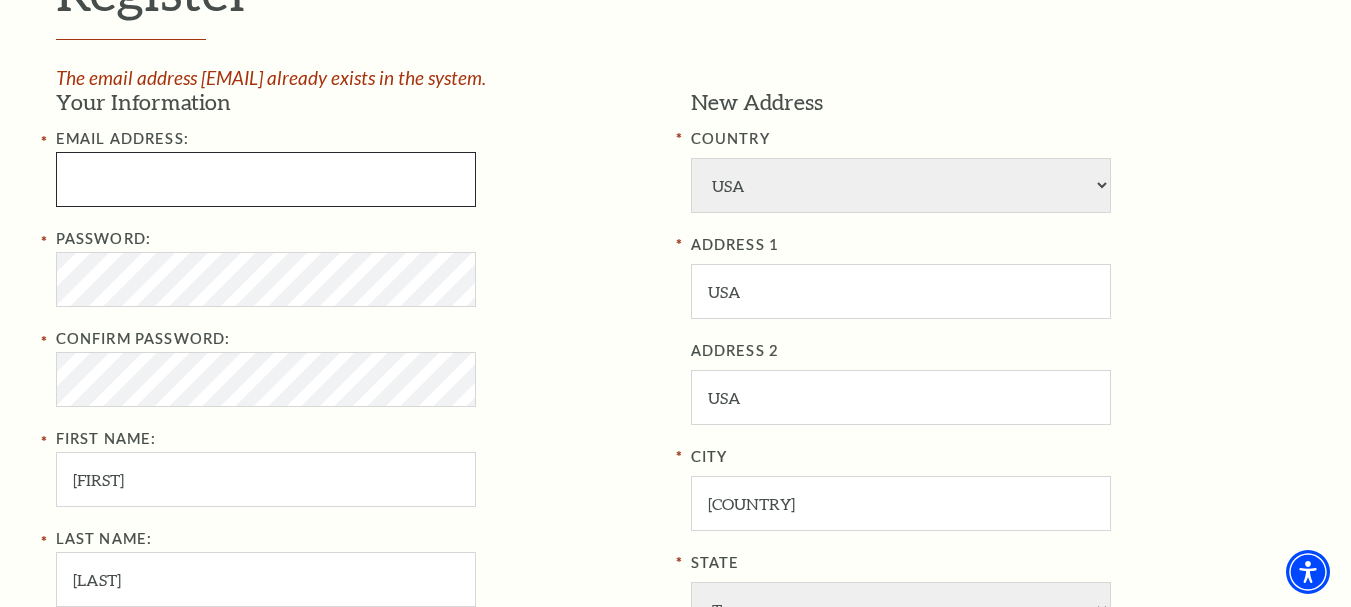 click at bounding box center [266, 179] 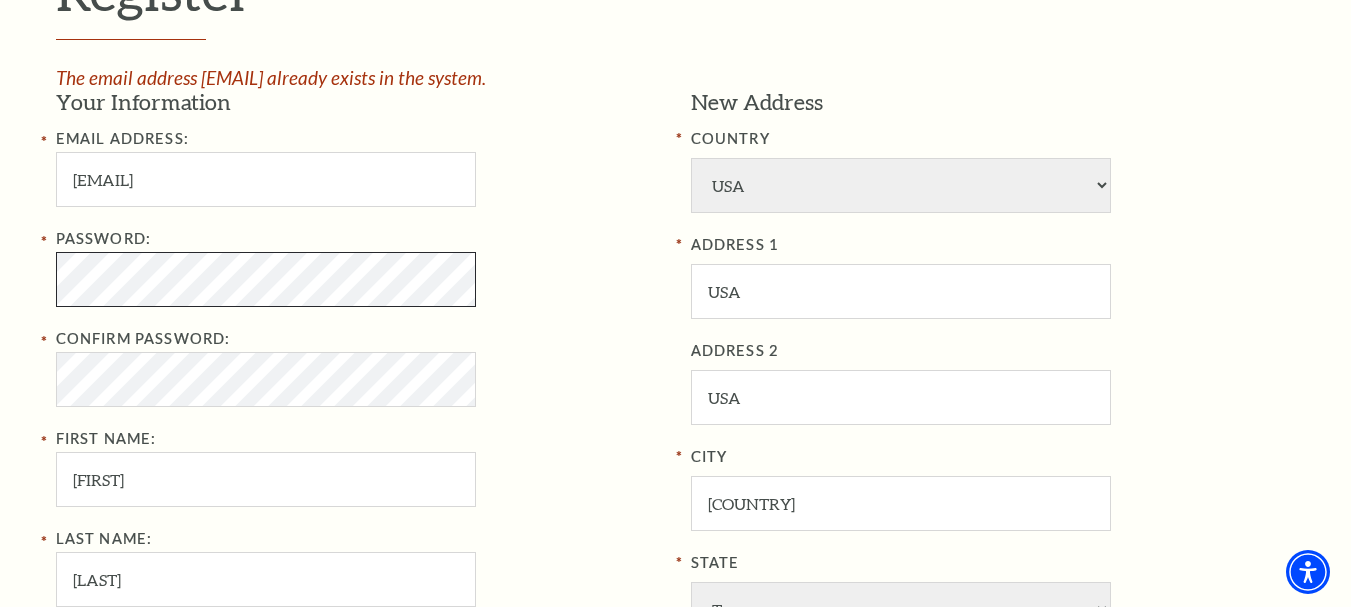 click on "Skip to main content Enable accessibility for low vision Open the accessibility menu
*{
pointer-events: fill;
}
Select: English Español
Tickets & Events
Now On Sale
Parking" at bounding box center (675, -297) 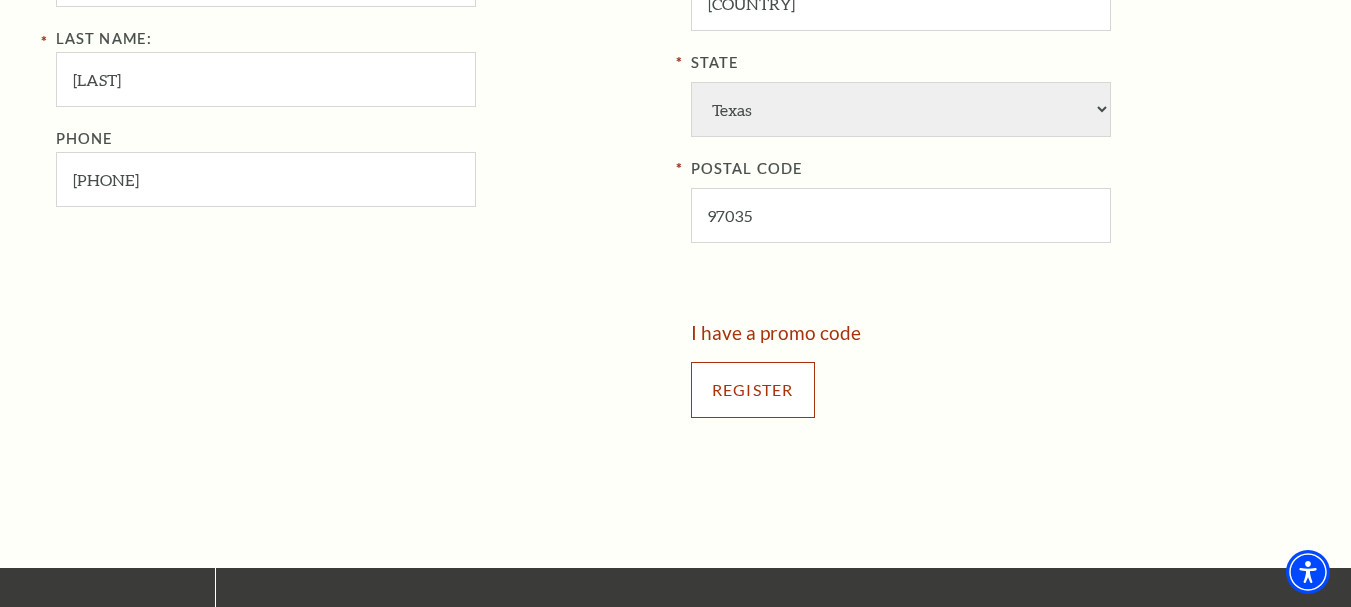 click on "Register" at bounding box center [753, 390] 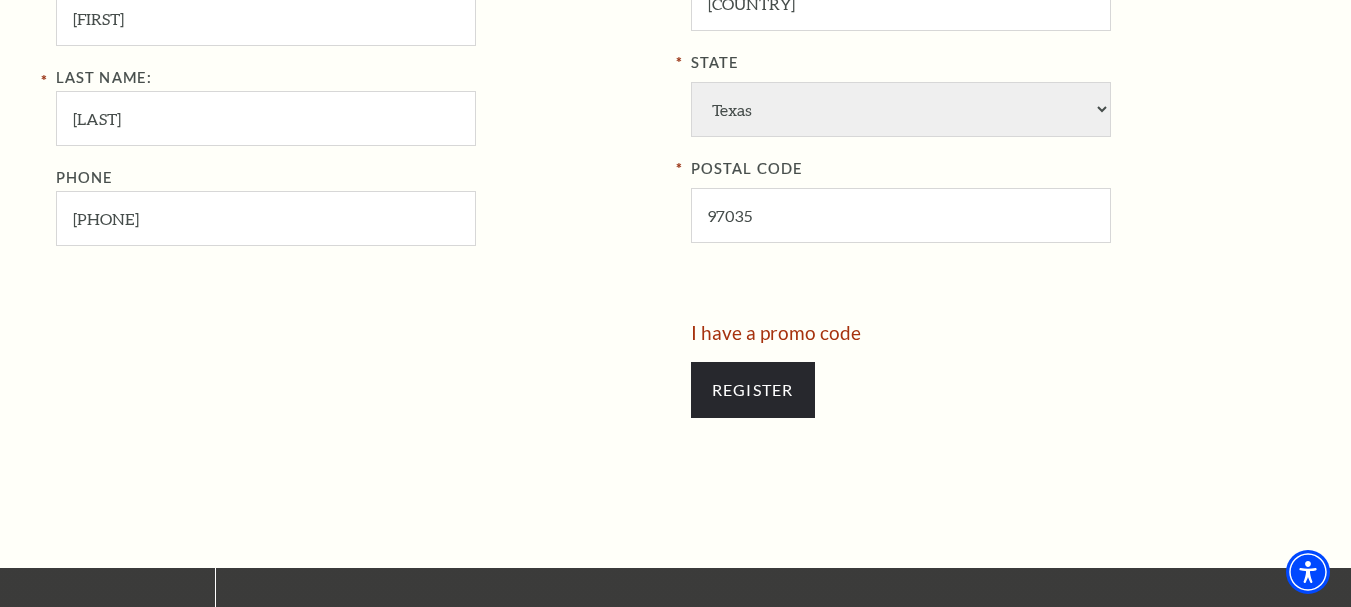 scroll, scrollTop: 676, scrollLeft: 0, axis: vertical 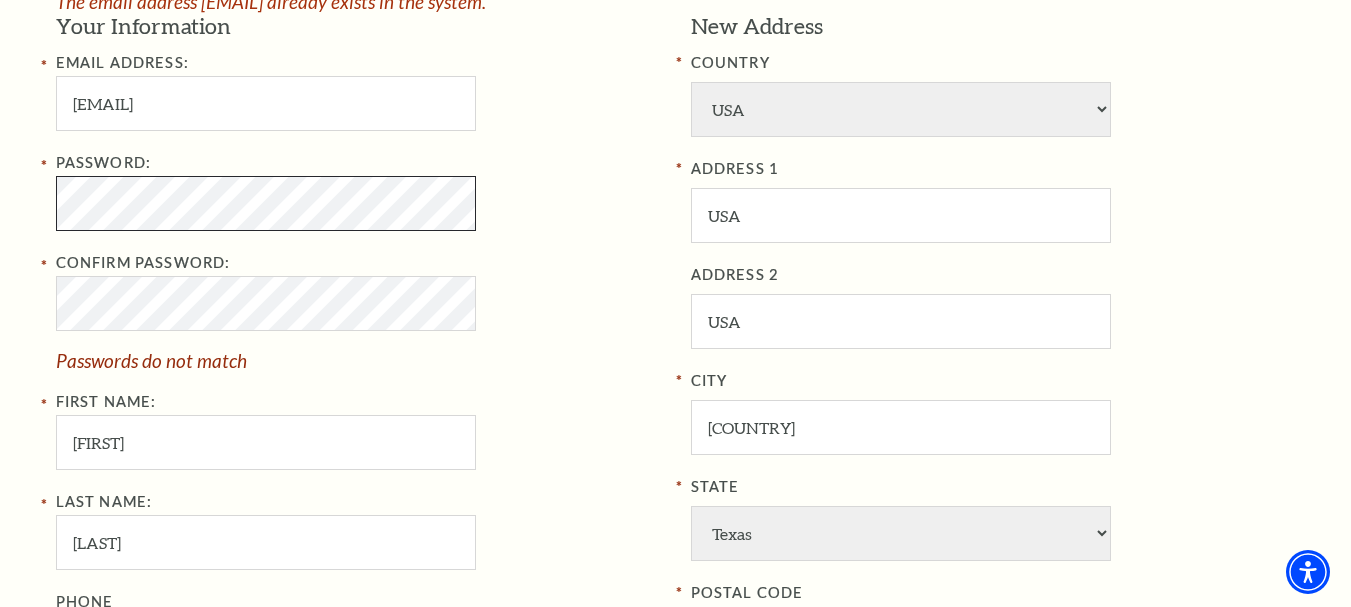 click on "Skip to main content Enable accessibility for low vision Open the accessibility menu
*{
pointer-events: fill;
}
Select: English Español
Tickets & Events
Now On Sale
Parking" at bounding box center (675, -373) 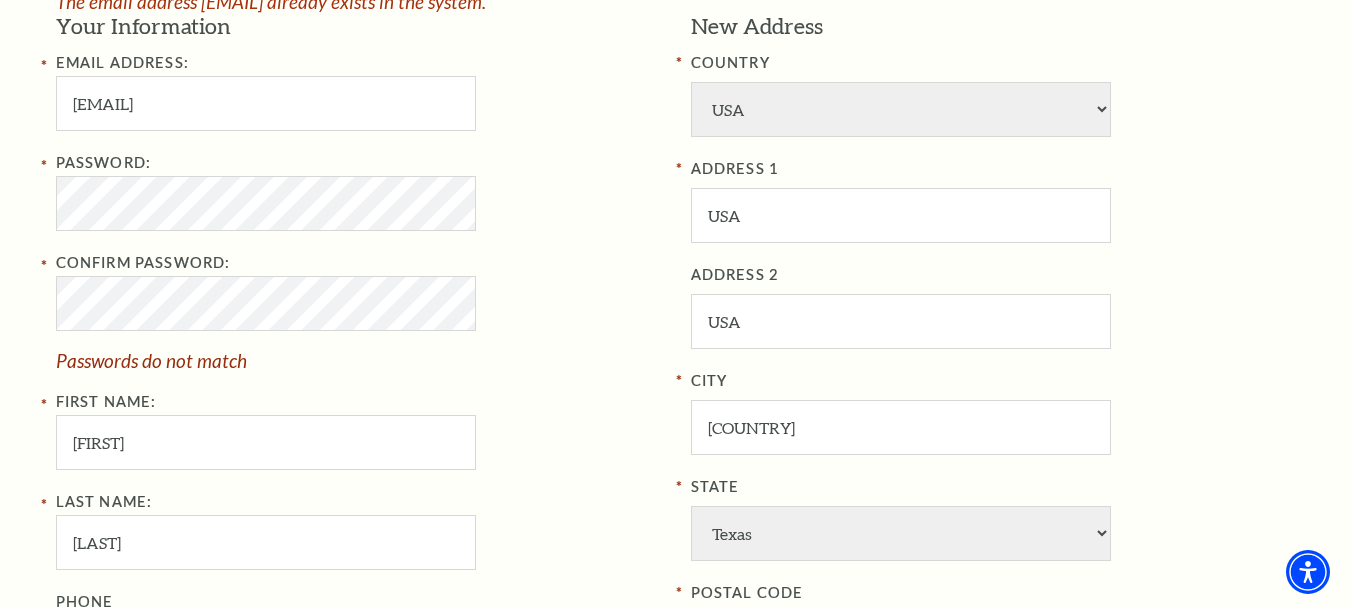 click on "Passwords do not match" at bounding box center [358, 360] 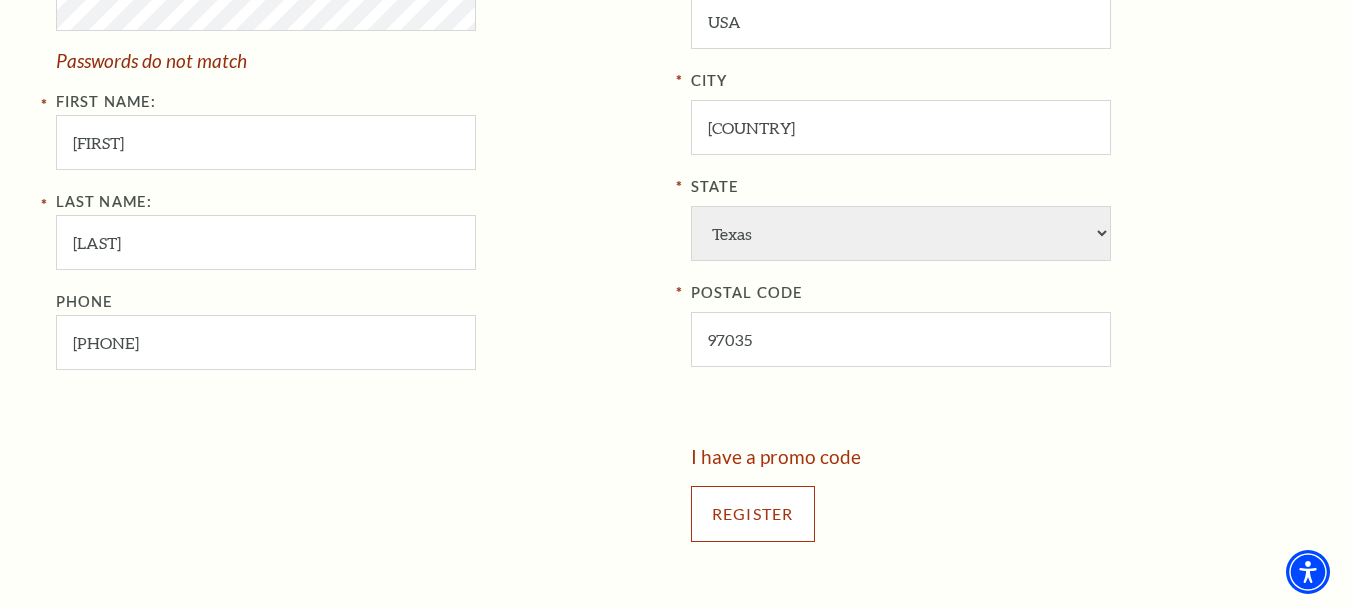 click on "Register" at bounding box center [753, 514] 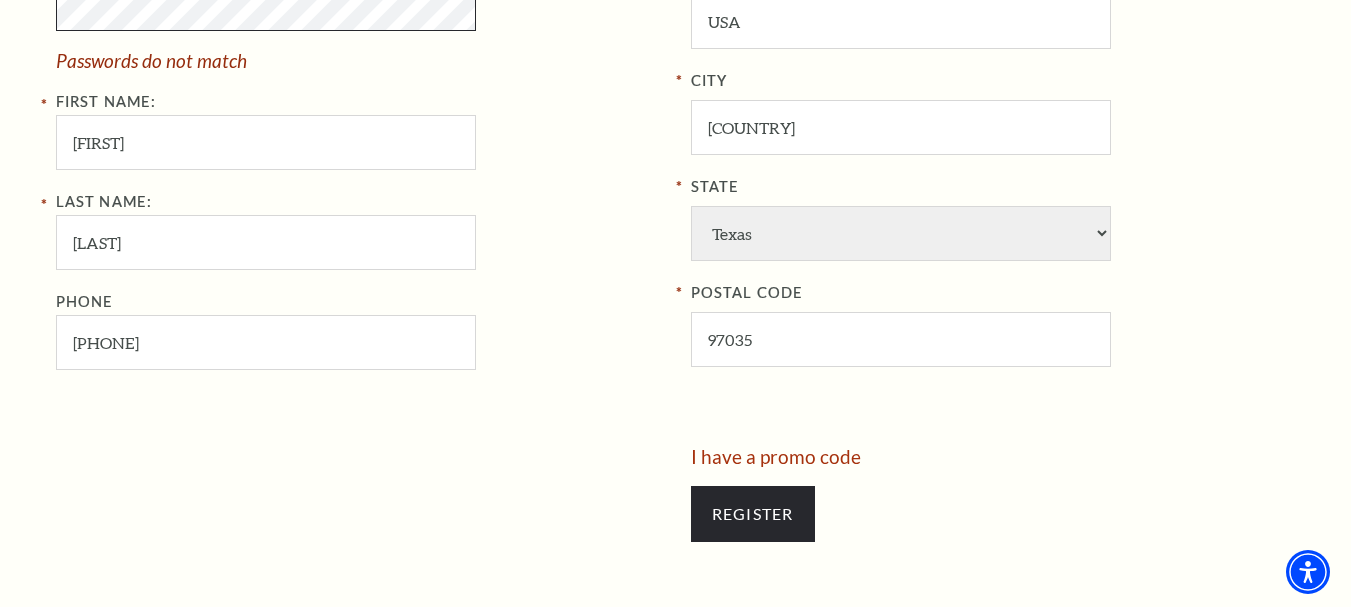 scroll, scrollTop: 952, scrollLeft: 0, axis: vertical 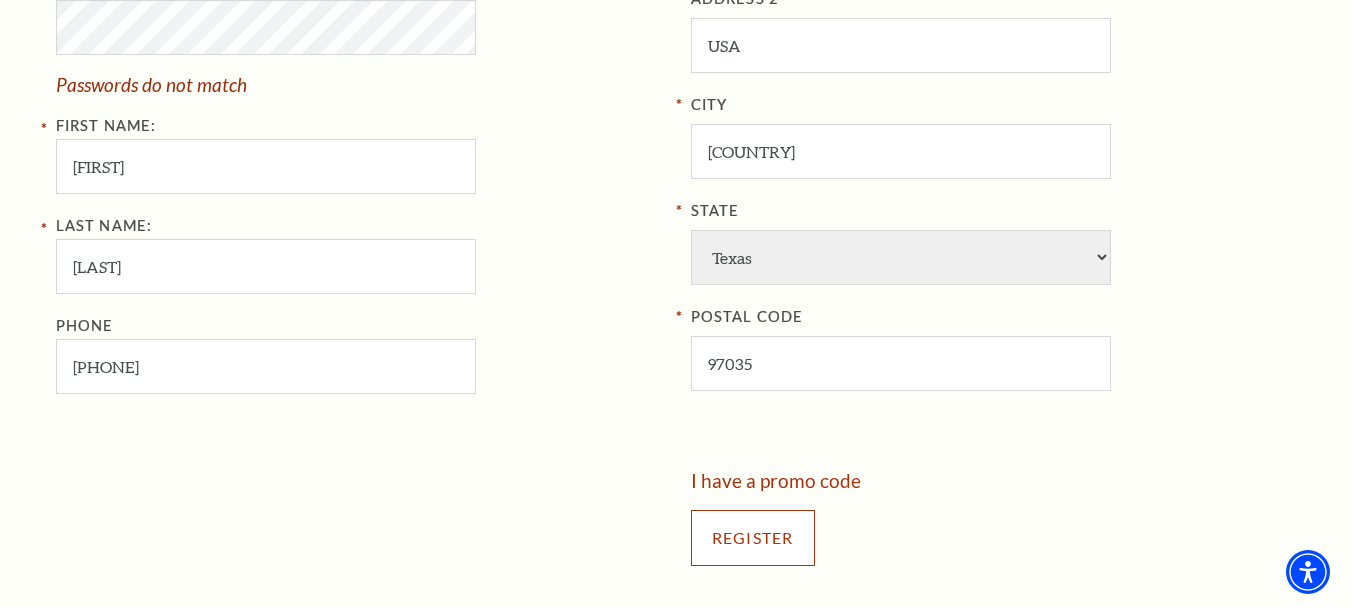 click on "Register" at bounding box center [753, 538] 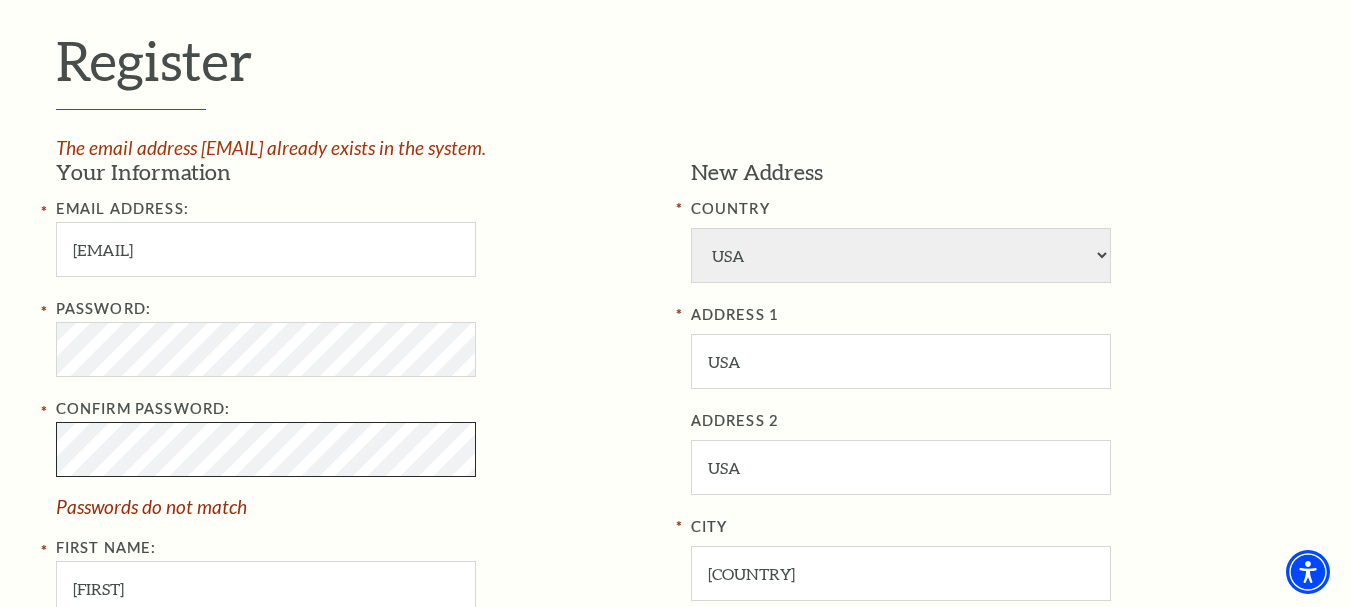 scroll, scrollTop: 652, scrollLeft: 0, axis: vertical 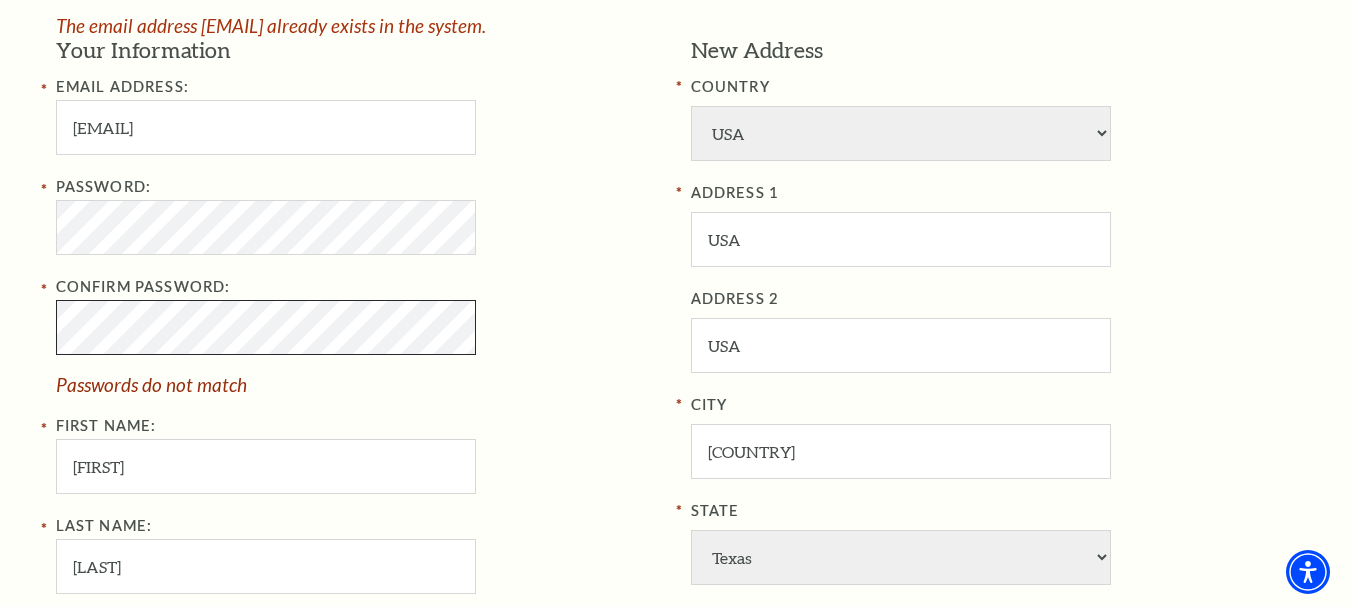 click on "Register
The email address mastellardl@gmail.com already exists in the system.
Your Information
Email Address:   manfas.stellardl@gmail.com     Password:       Confirm Password:     Passwords do not match   First Name:   manas     Last Name:   behera     Phone   732-600-5115
New Address
COUNTRY   Afghanistan Albania Algeria Andorra Angola Antigua and Barbuda Argentina Aruba Australia Austria Azores Bahamas Bahrain Bangladesh Barbados Belgium Belize Benin Bermuda Bhutan Bolivia Botswana Brazil British Virgin Islnd Brunei Darussalam Bulgaria Burkina Faso Burma Burundi Cameroon Canada Canal Zone Canary Islands Cape Verde Cayman Islands Central African Rep Chad" at bounding box center (675, 396) 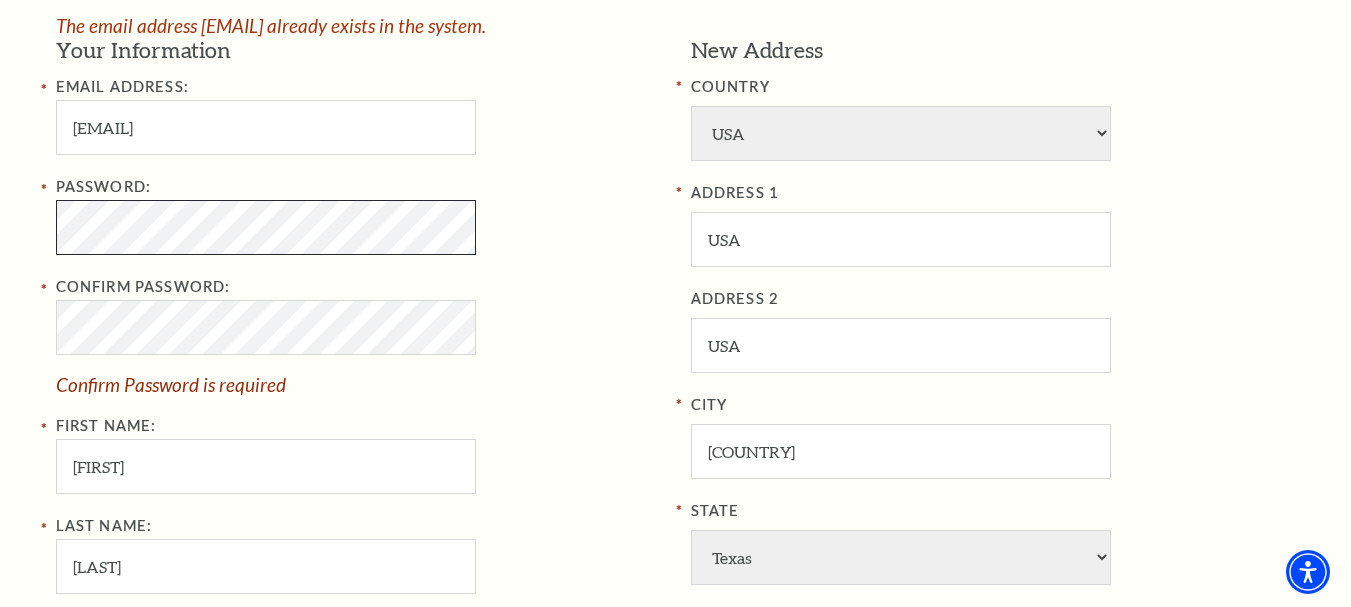 click on "Skip to main content Enable accessibility for low vision Open the accessibility menu
*{
pointer-events: fill;
}
Select: English Español
Tickets & Events
Now On Sale
Parking" at bounding box center (675, -349) 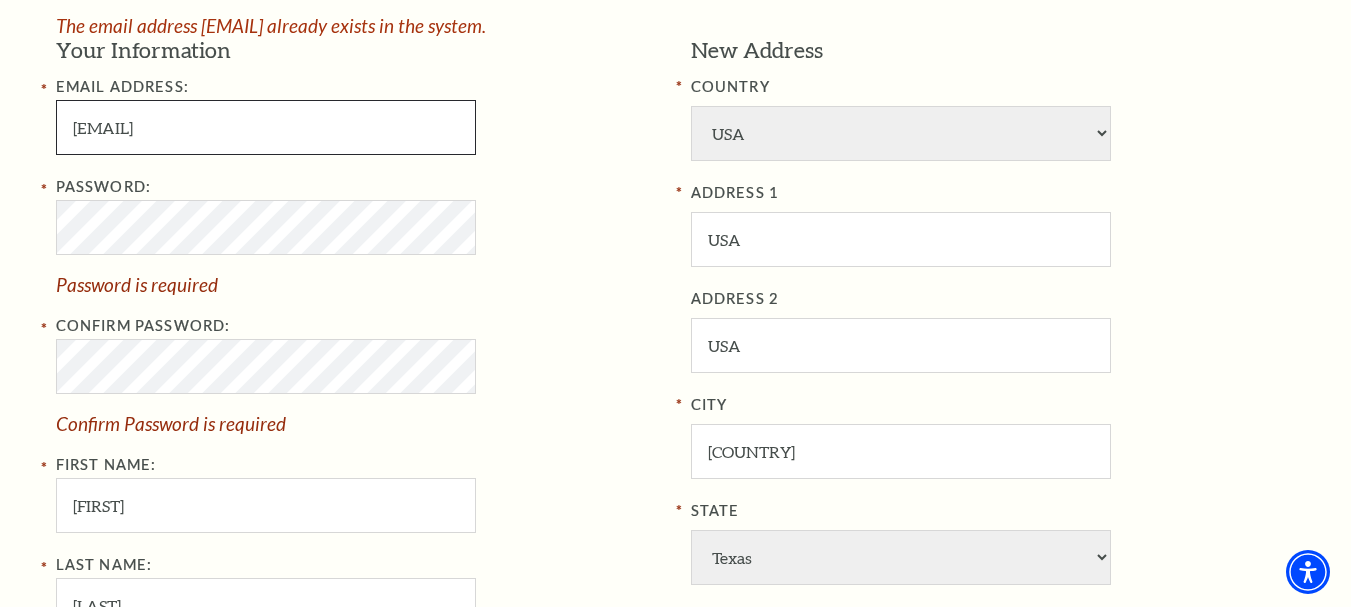 click on "manfas.stellardl@gmail.com" at bounding box center [266, 127] 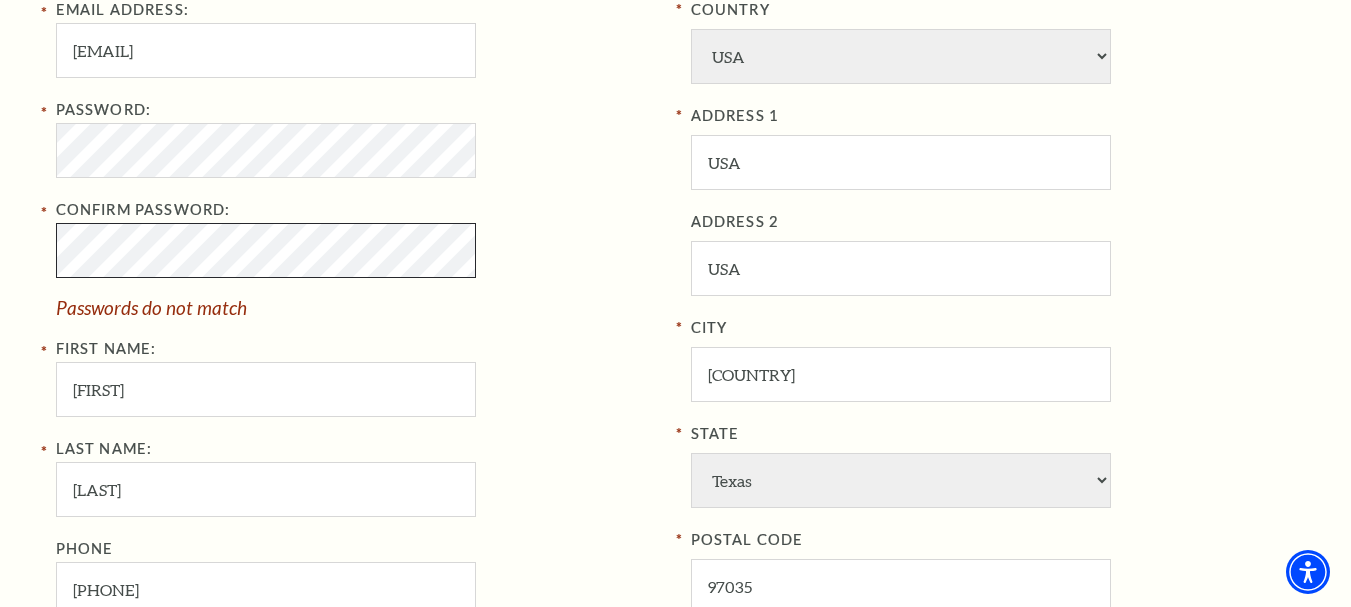 scroll, scrollTop: 1352, scrollLeft: 0, axis: vertical 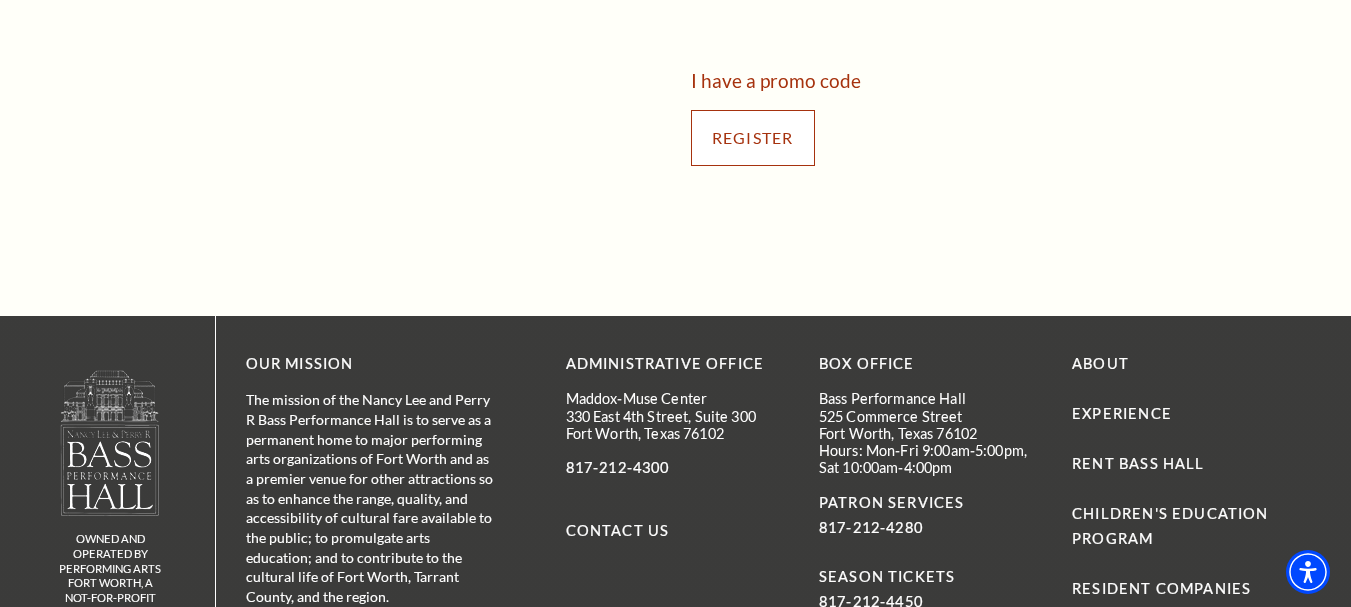 click on "Register" at bounding box center (753, 138) 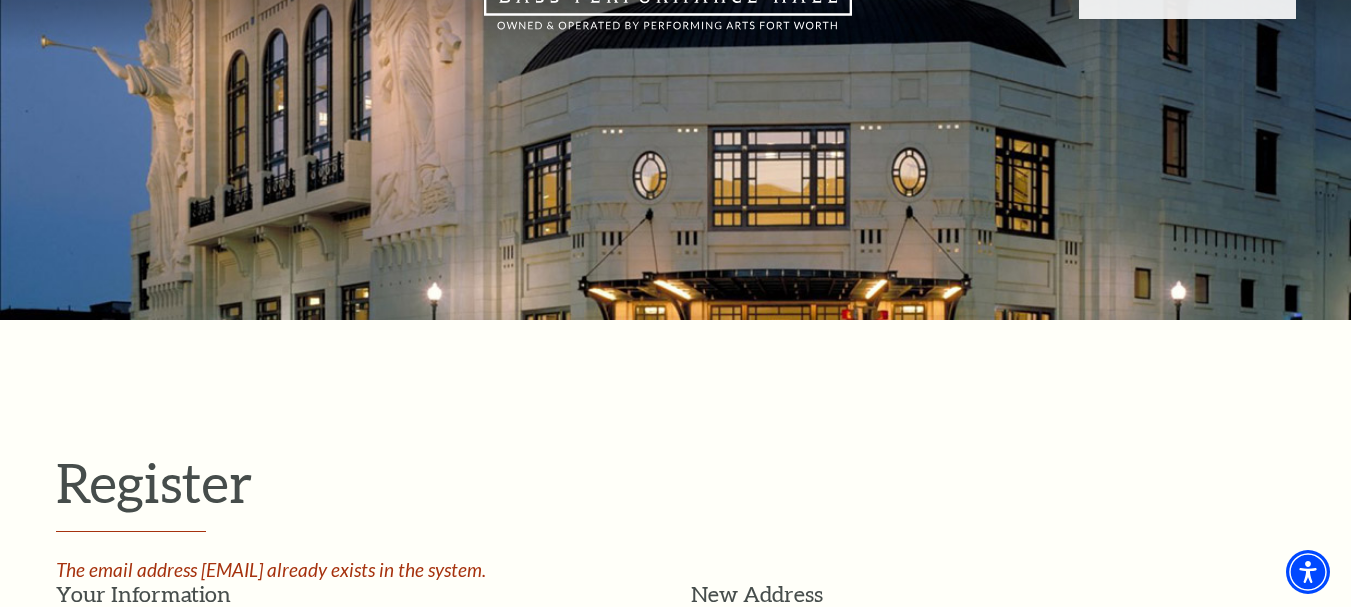 scroll, scrollTop: 0, scrollLeft: 0, axis: both 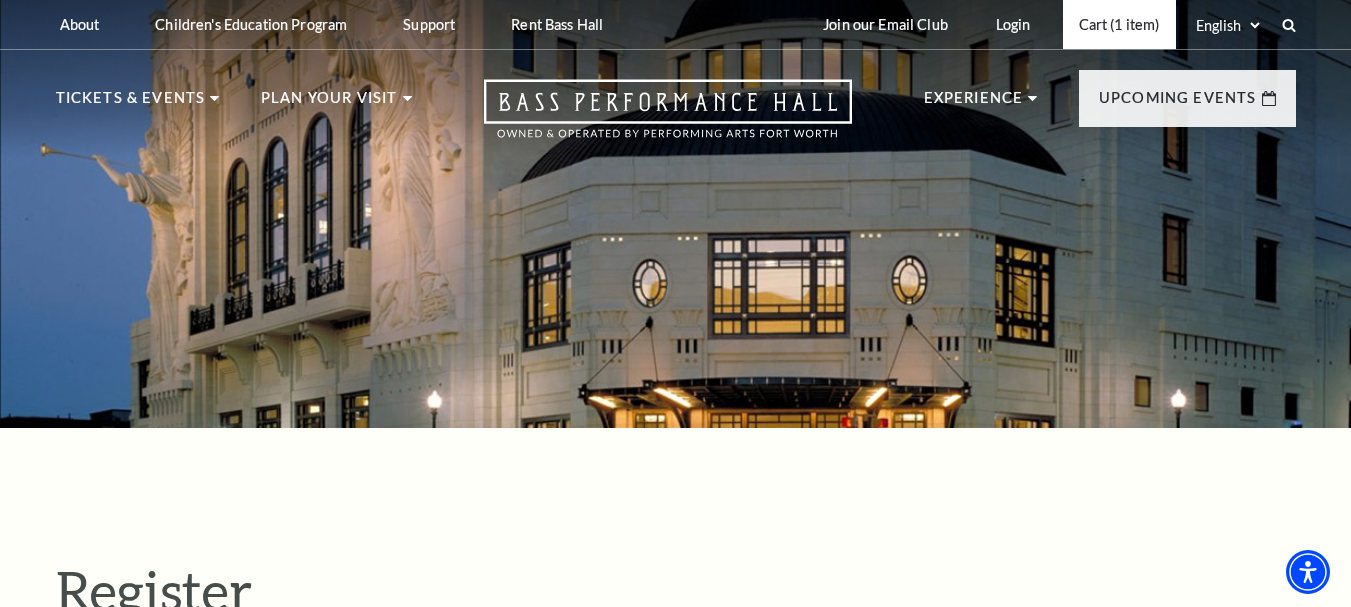 click on "Cart (1 item)" at bounding box center [1119, 24] 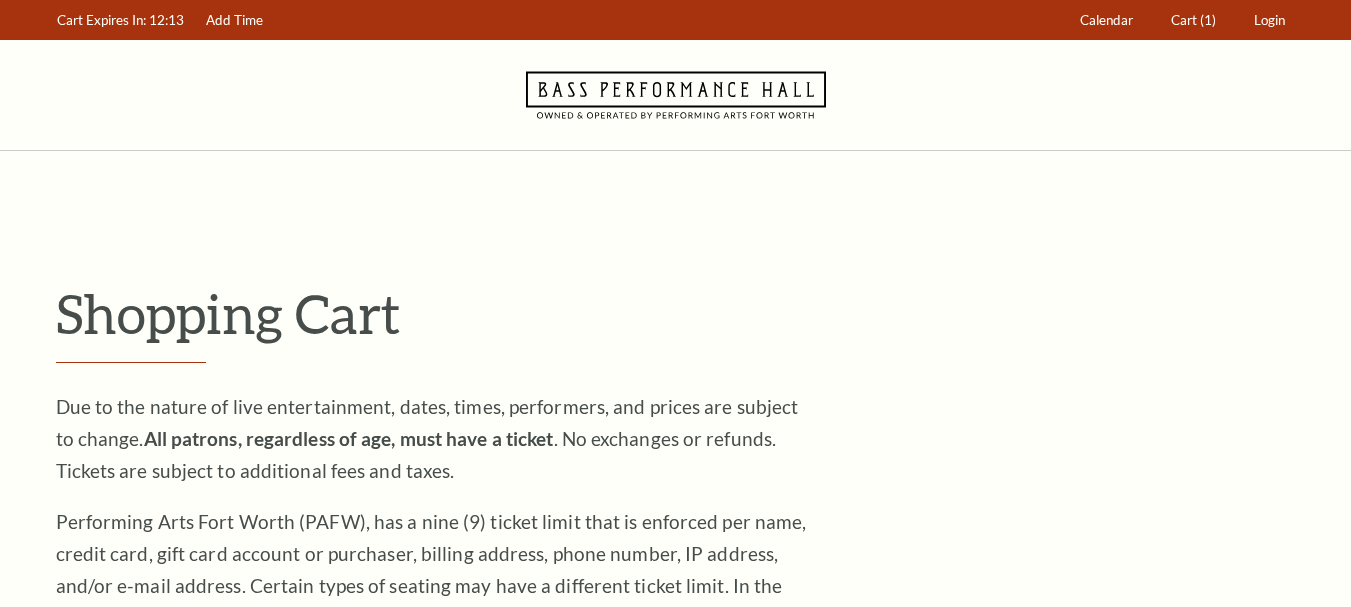 scroll, scrollTop: 0, scrollLeft: 0, axis: both 